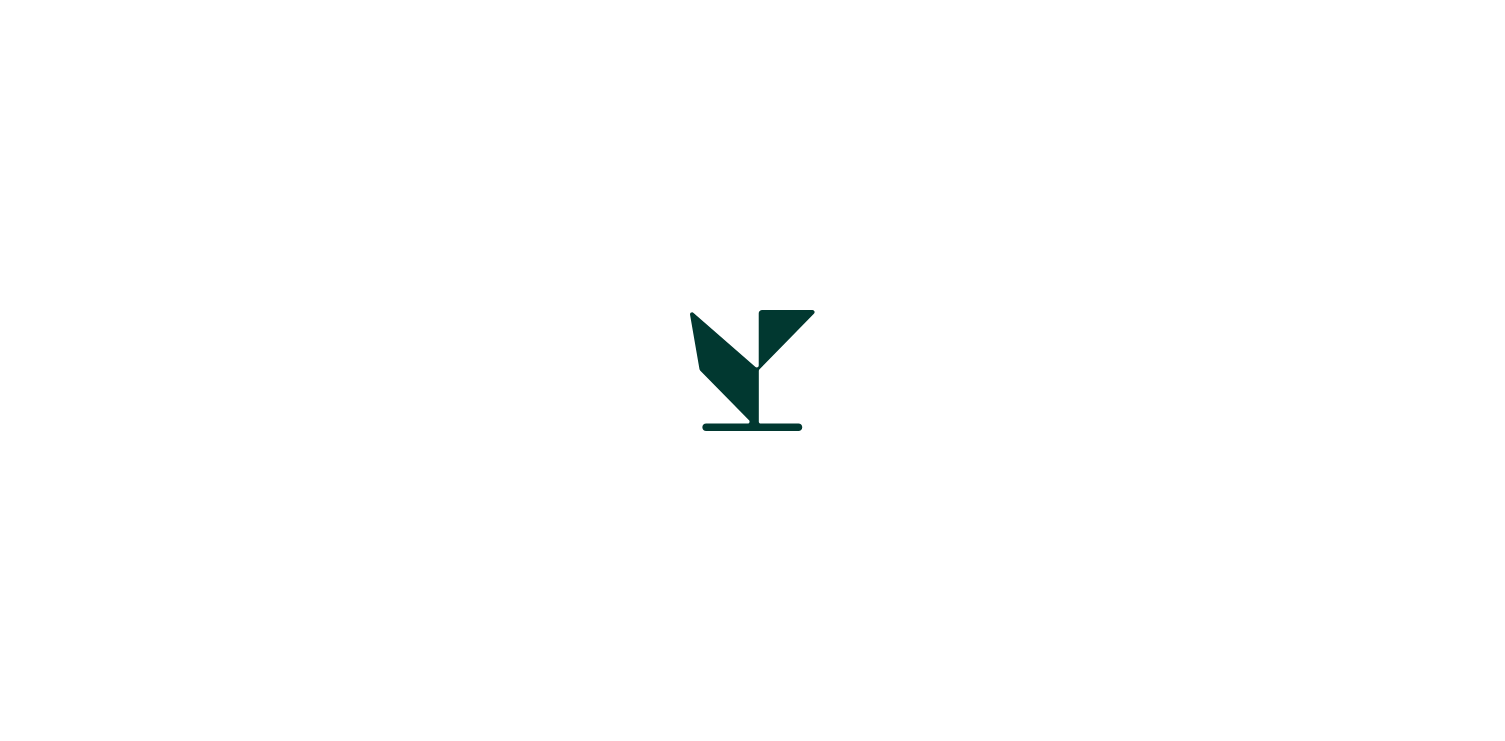 scroll, scrollTop: 0, scrollLeft: 0, axis: both 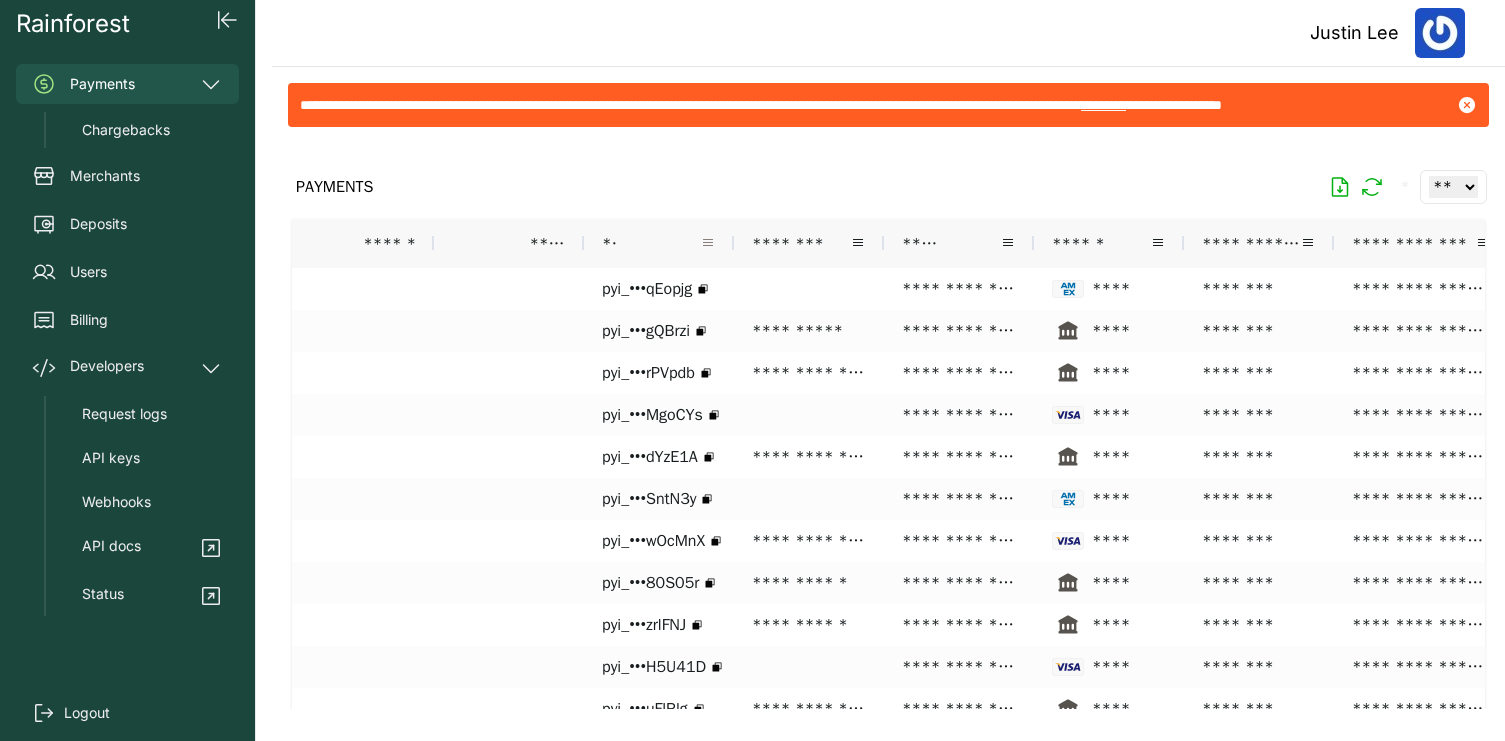 click at bounding box center [708, 243] 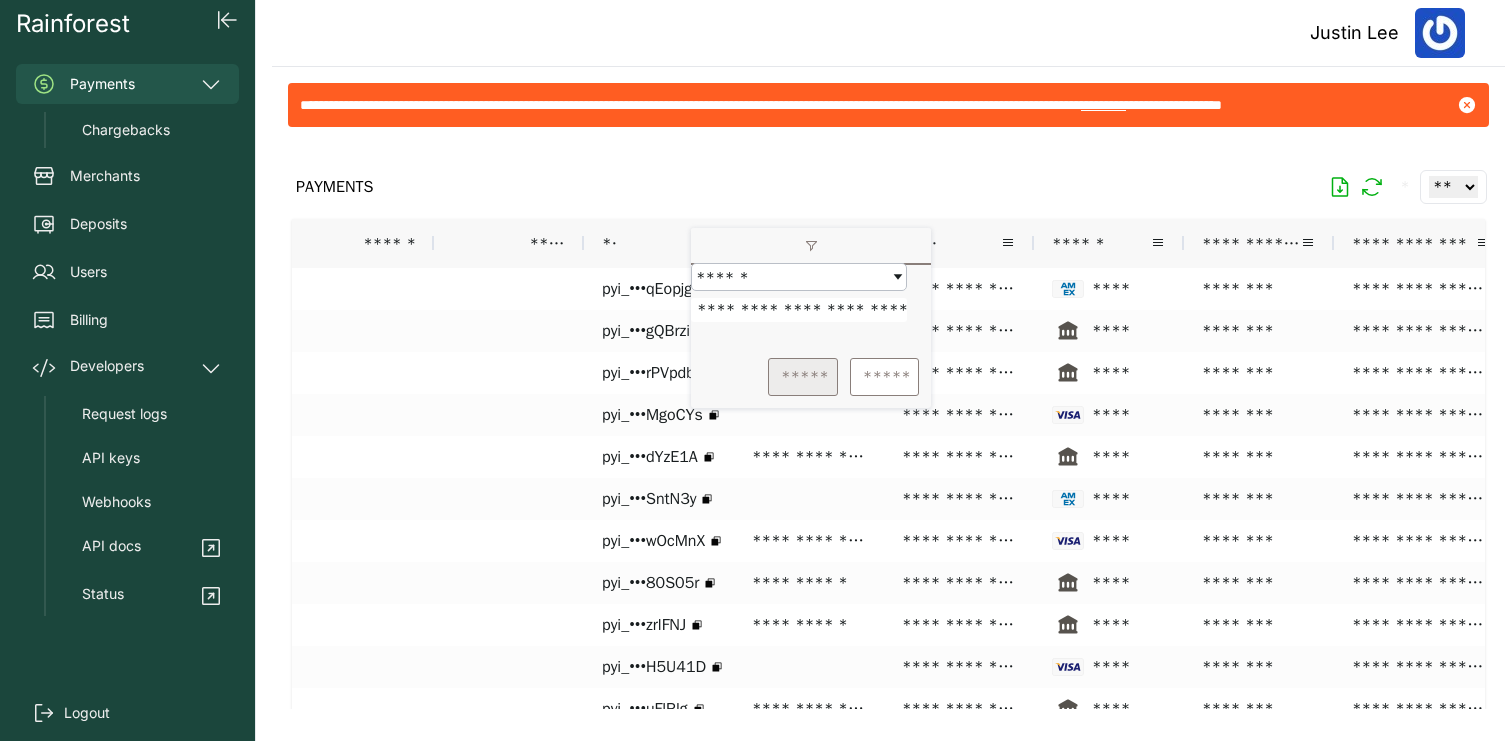 scroll, scrollTop: 0, scrollLeft: 67, axis: horizontal 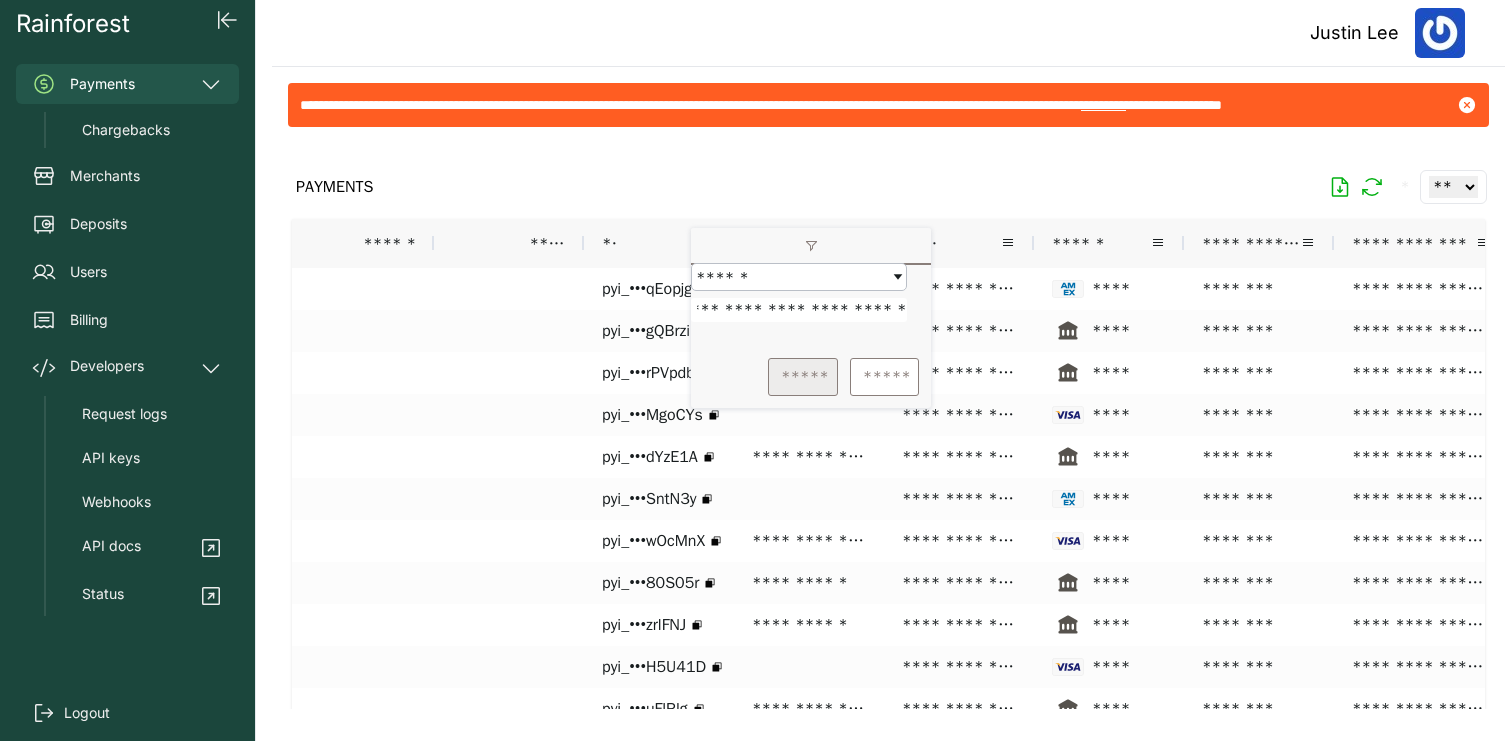 type on "**********" 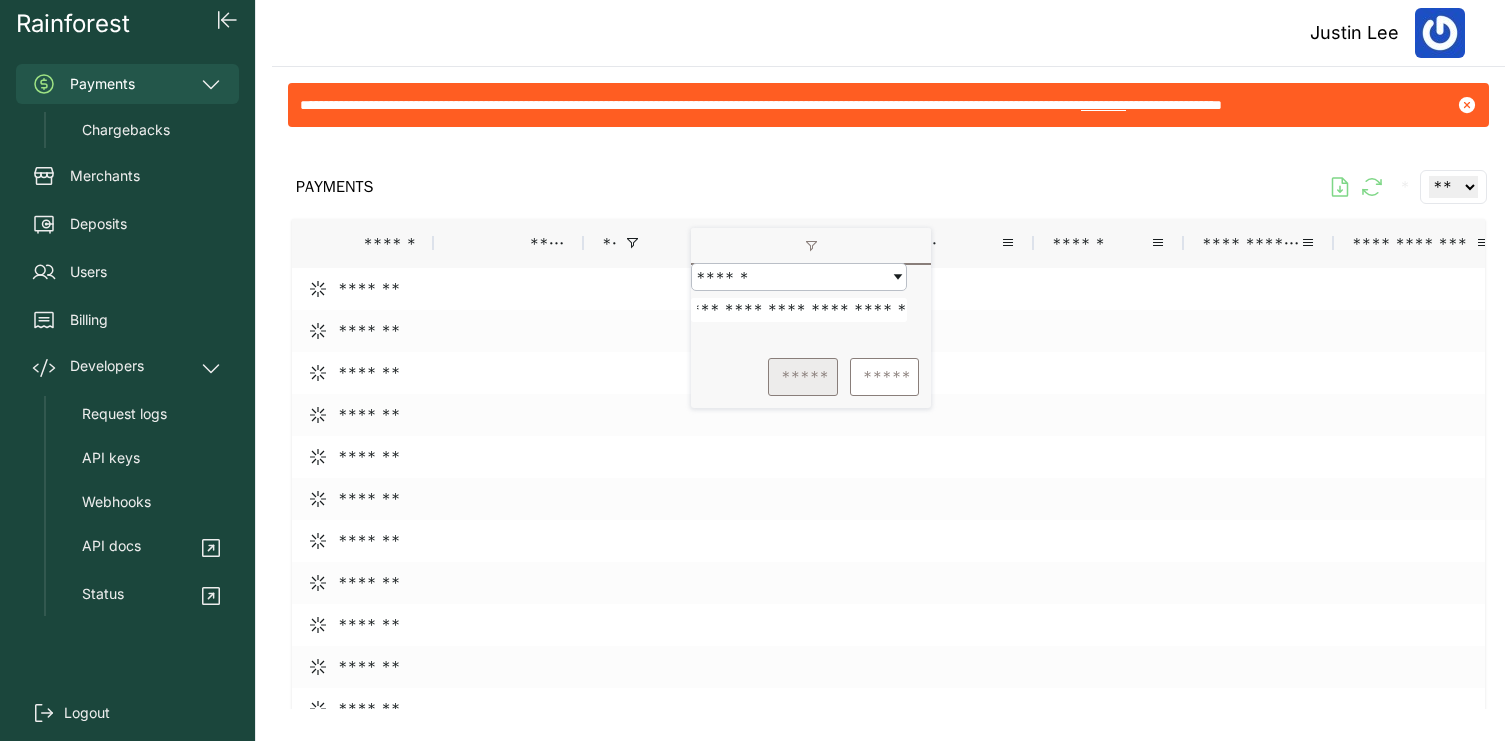 scroll, scrollTop: 0, scrollLeft: 0, axis: both 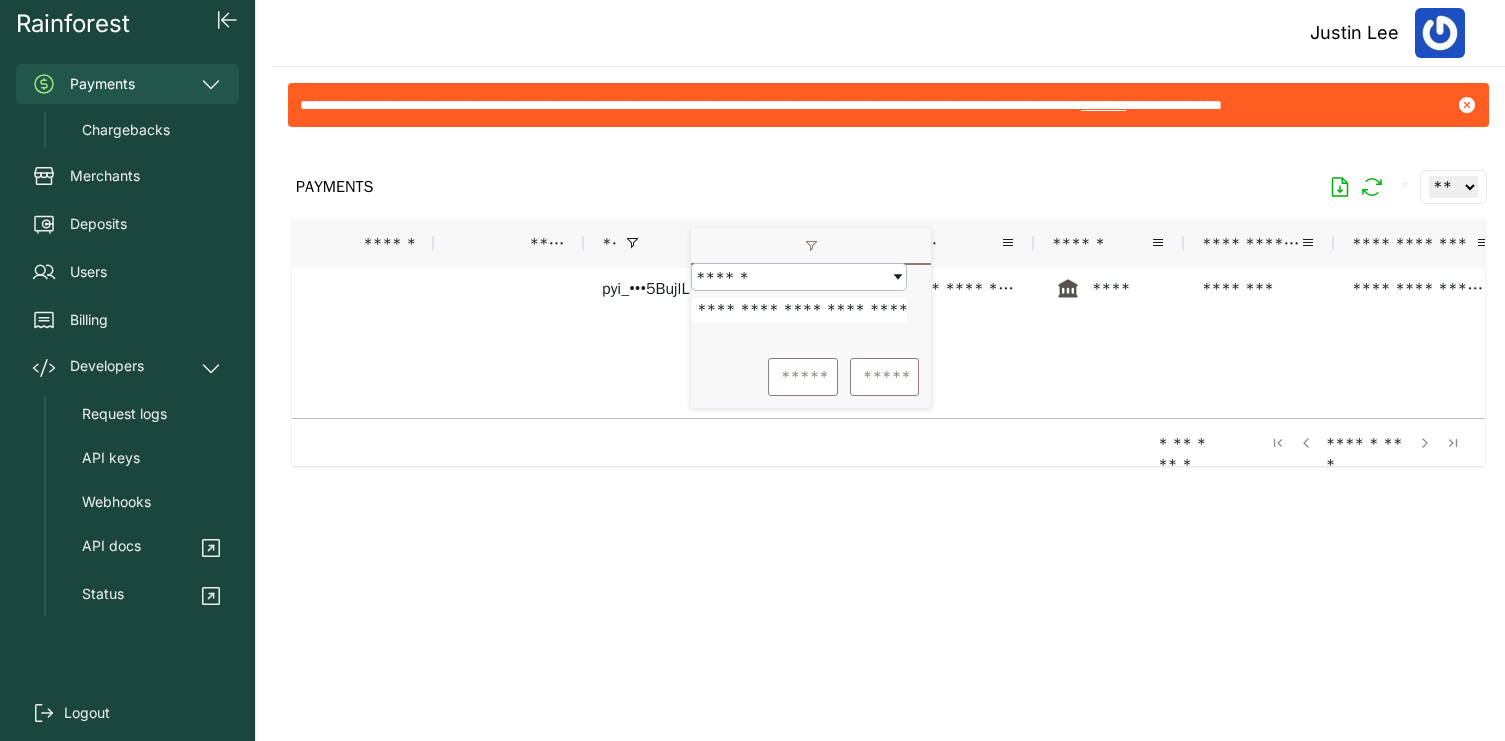 click on "**********" at bounding box center [709, 343] 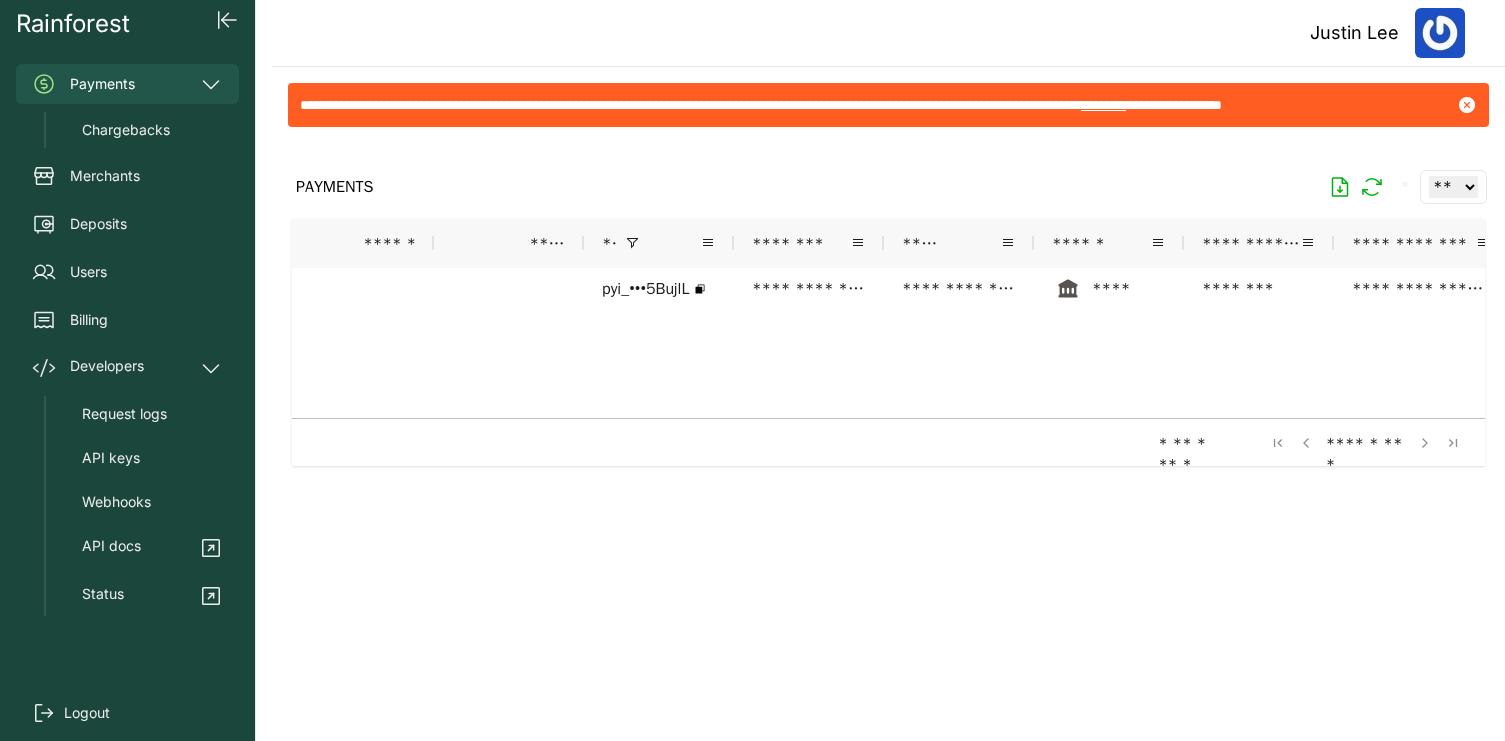 scroll, scrollTop: 0, scrollLeft: 515, axis: horizontal 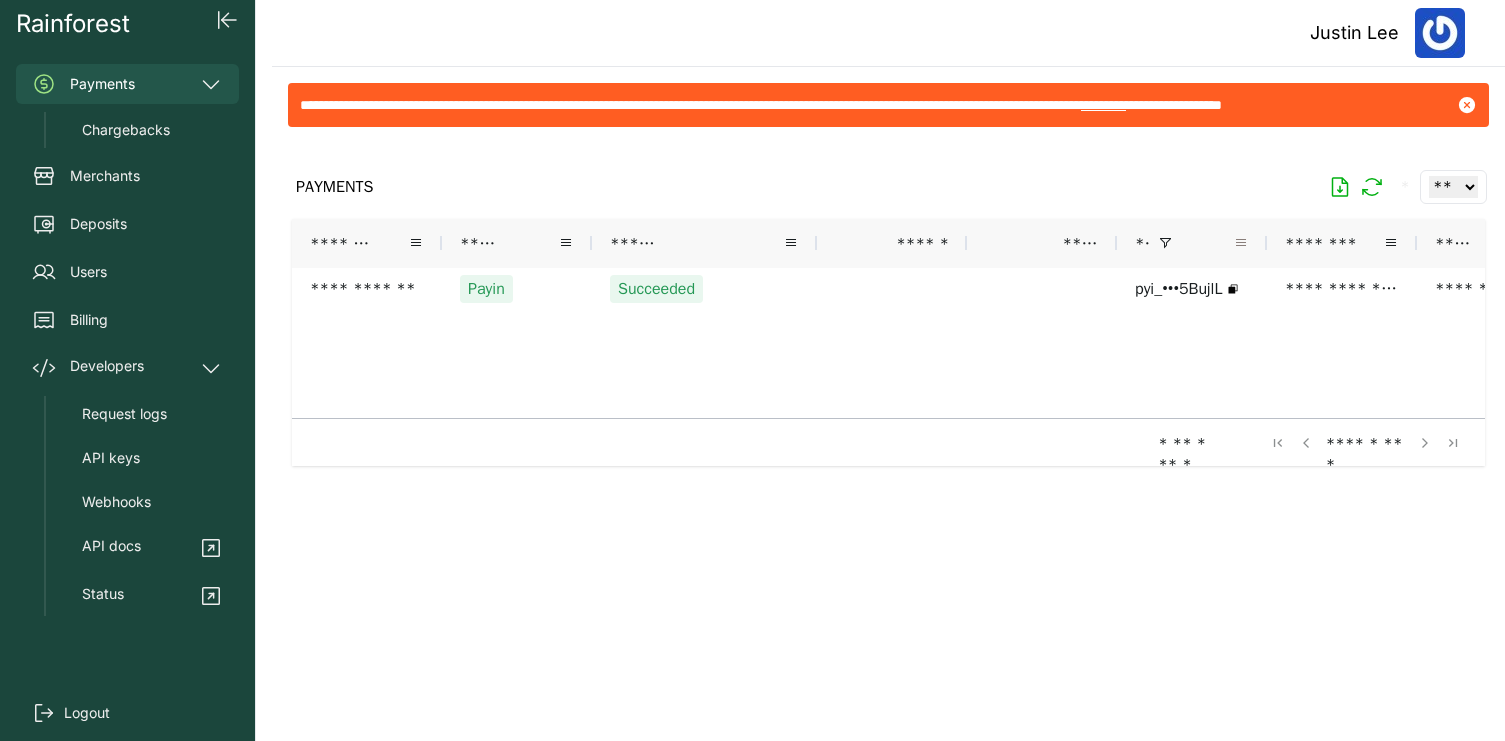 click at bounding box center (1241, 243) 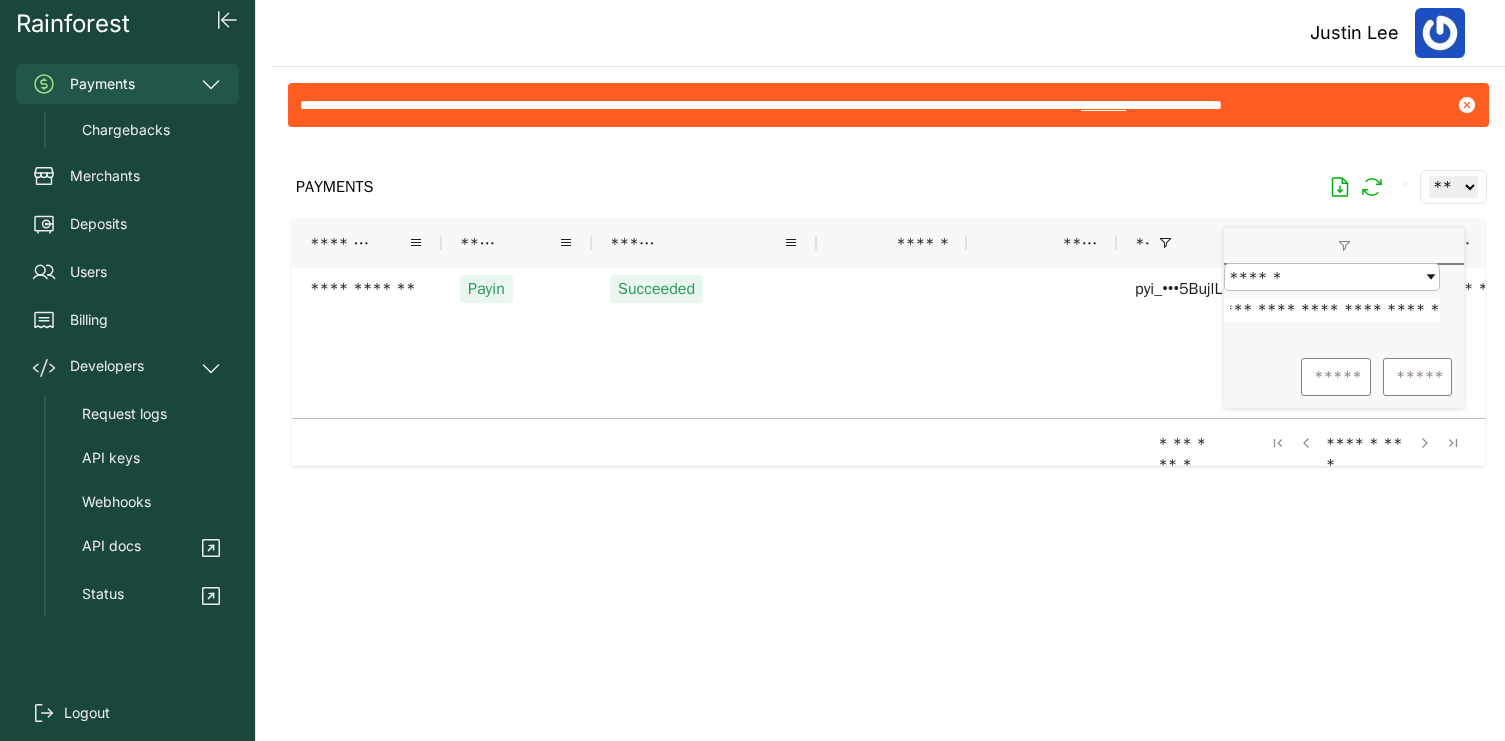 scroll, scrollTop: 0, scrollLeft: 78, axis: horizontal 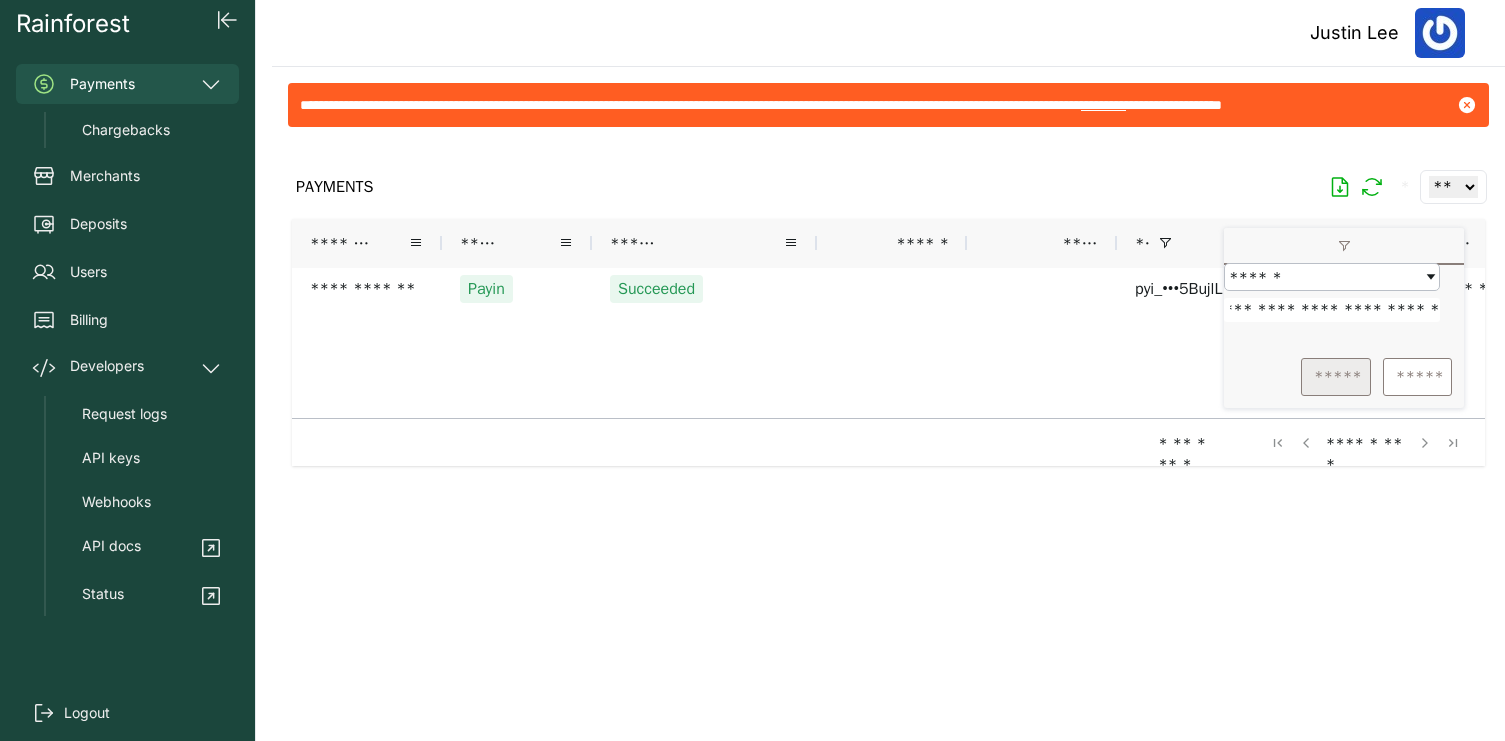 type on "**********" 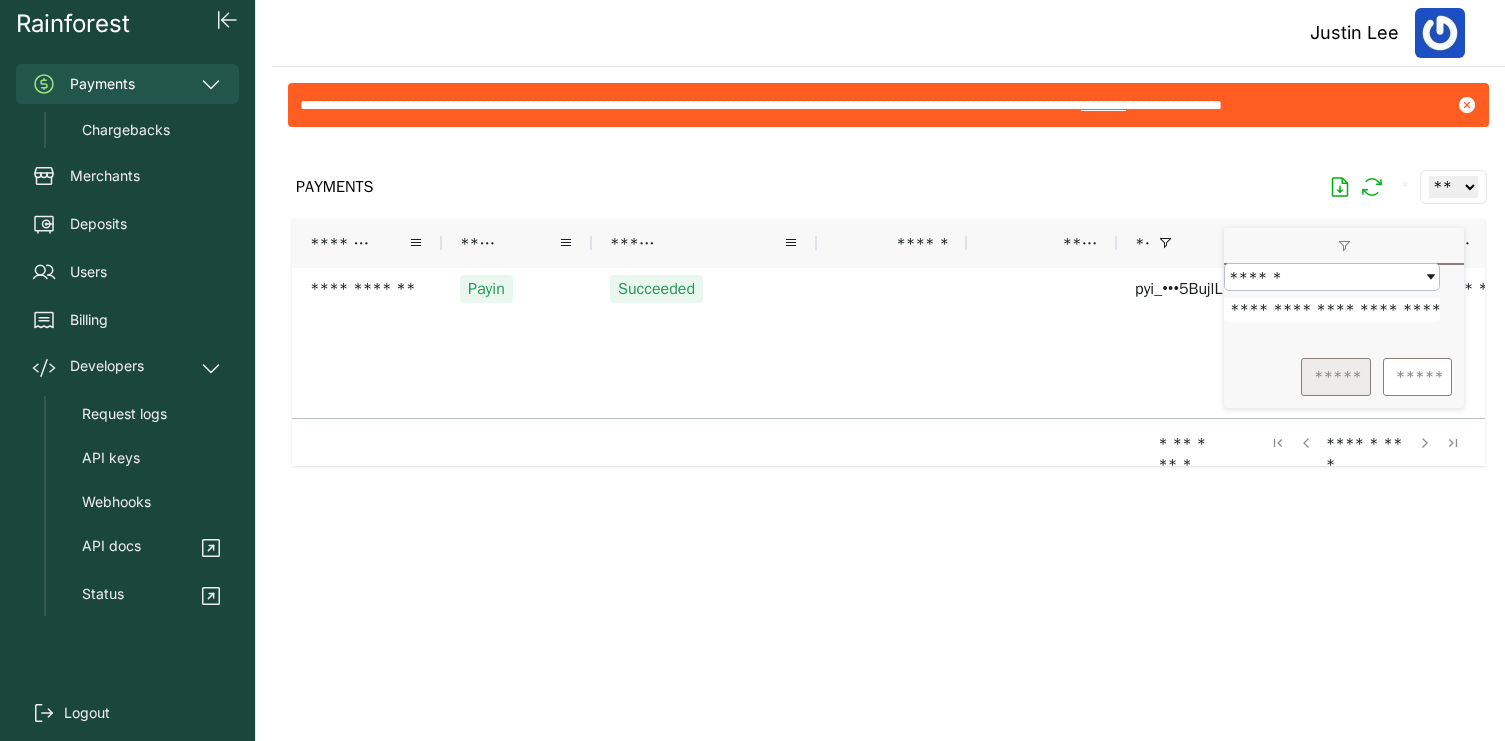 click on "*****" at bounding box center [1336, 377] 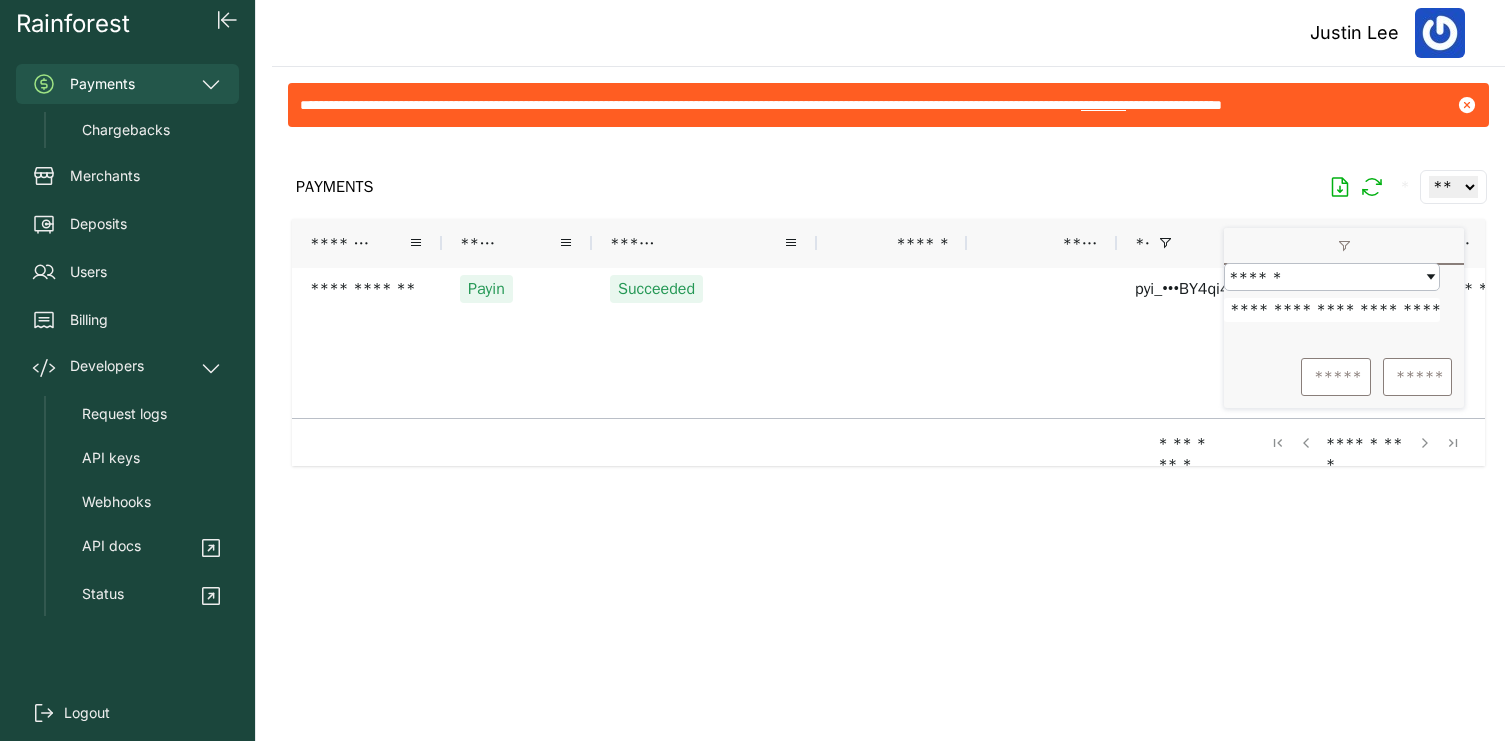 type 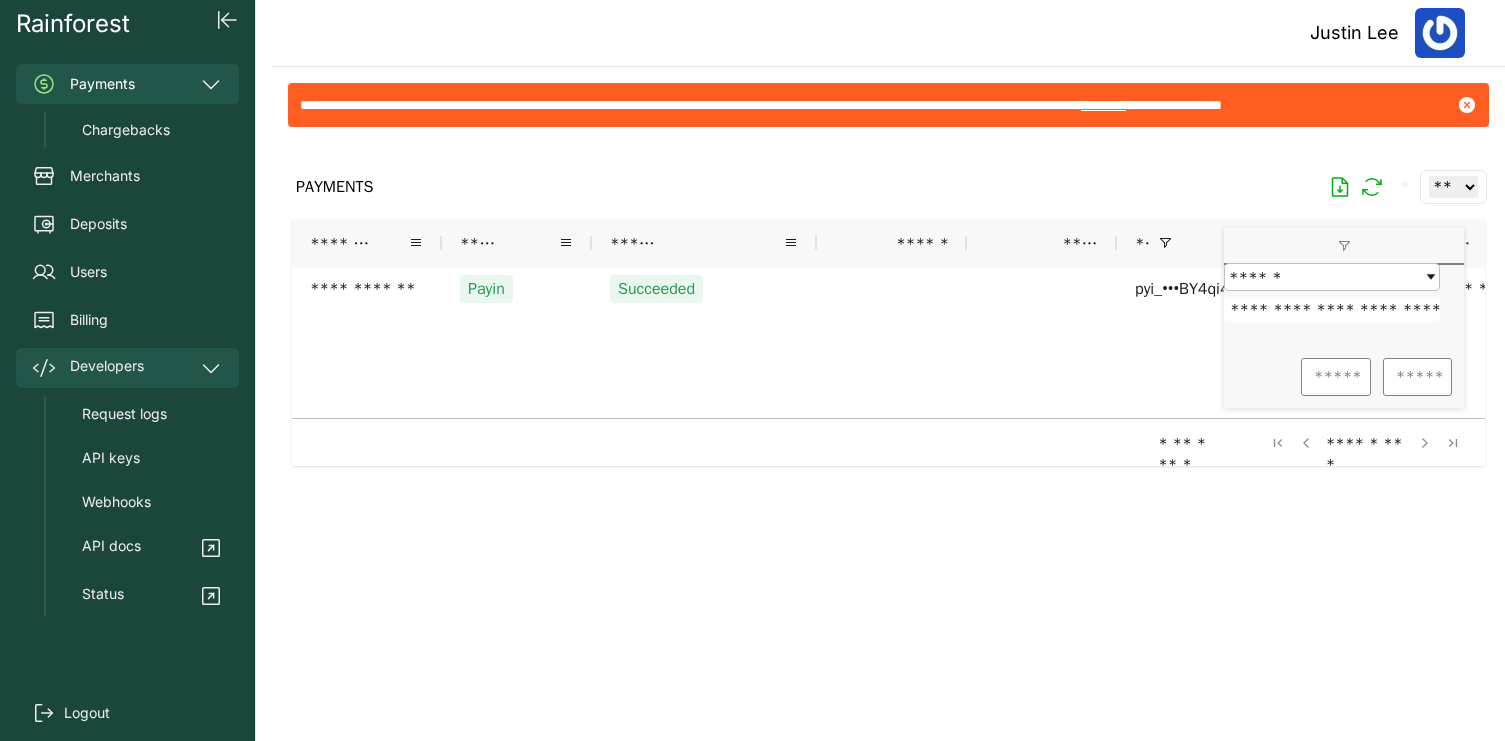 scroll, scrollTop: 0, scrollLeft: 321, axis: horizontal 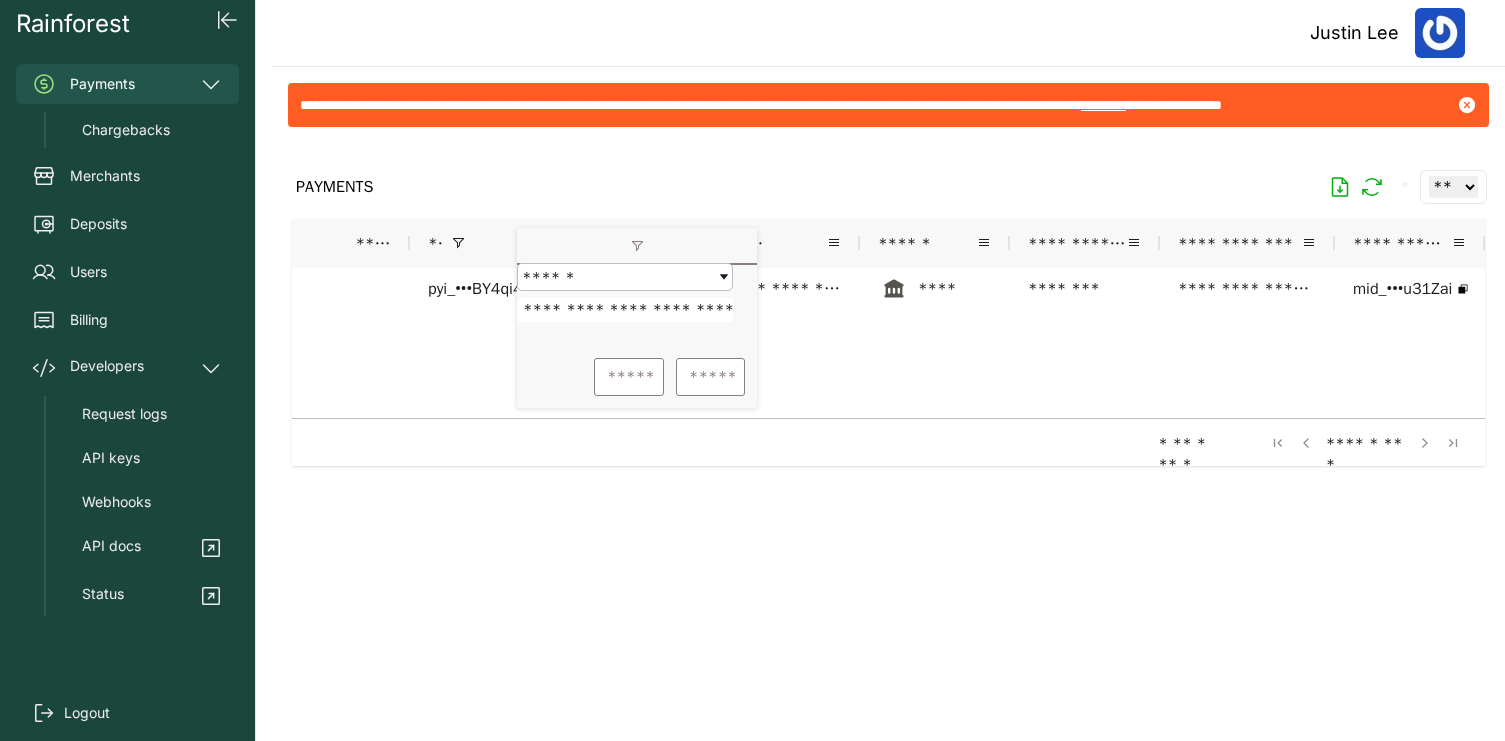 click at bounding box center (888, 426) 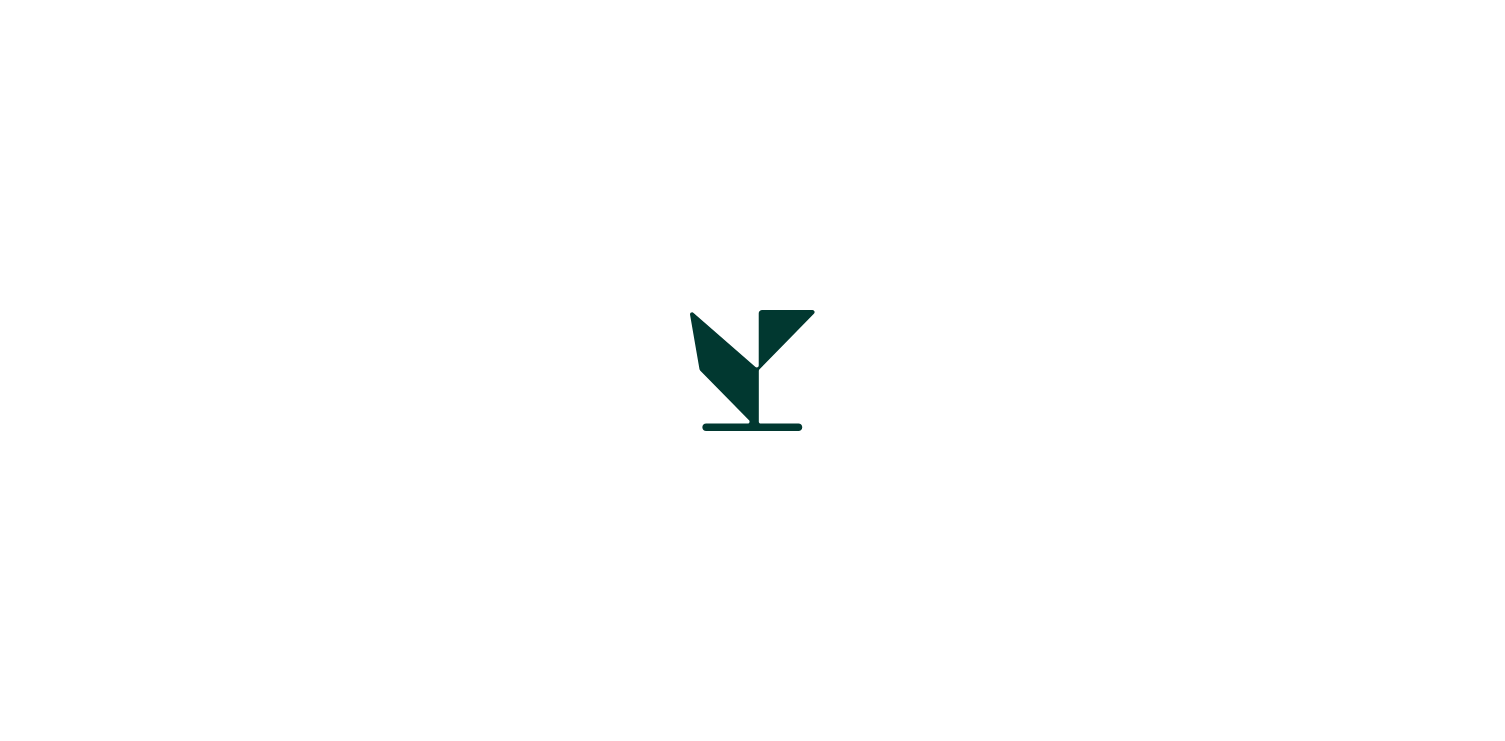 scroll, scrollTop: 0, scrollLeft: 0, axis: both 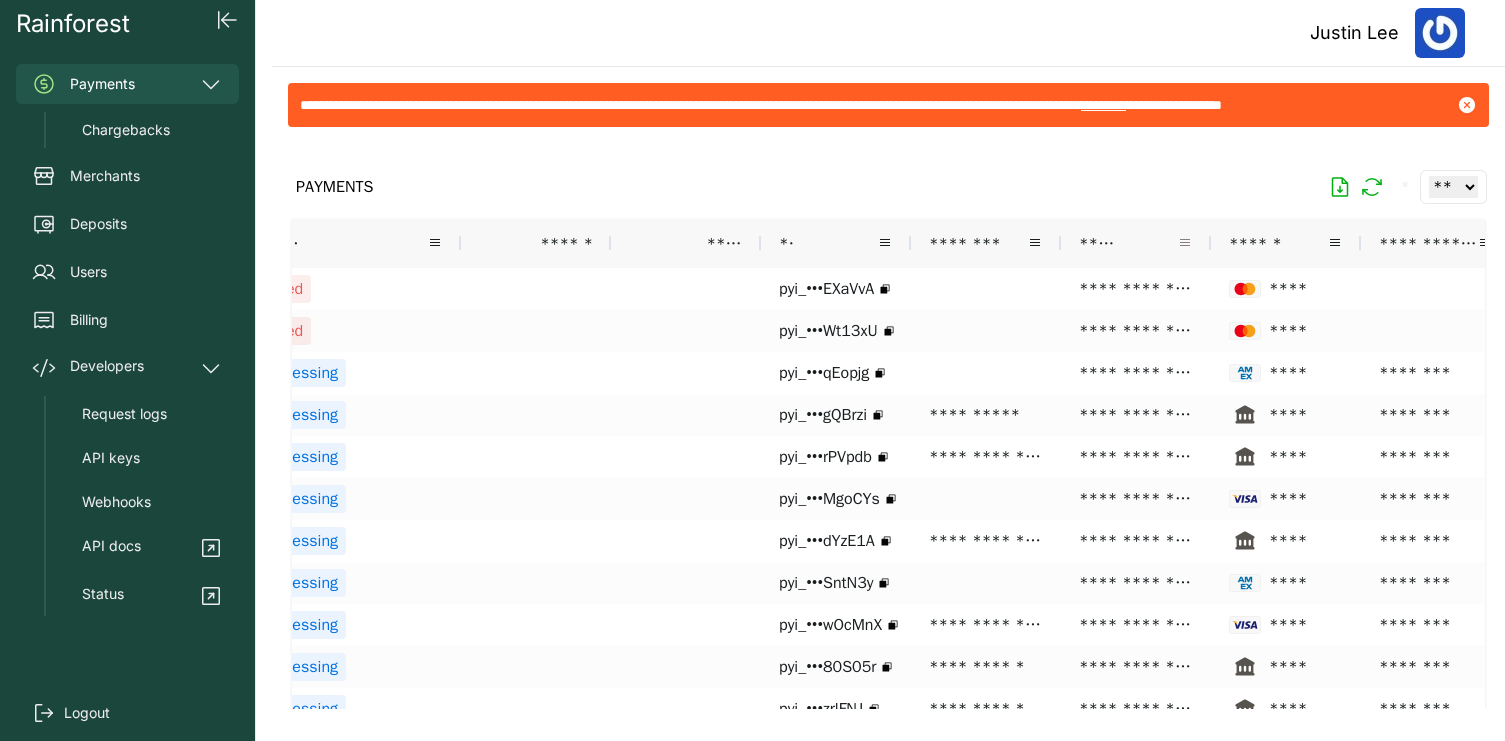 click at bounding box center [1185, 243] 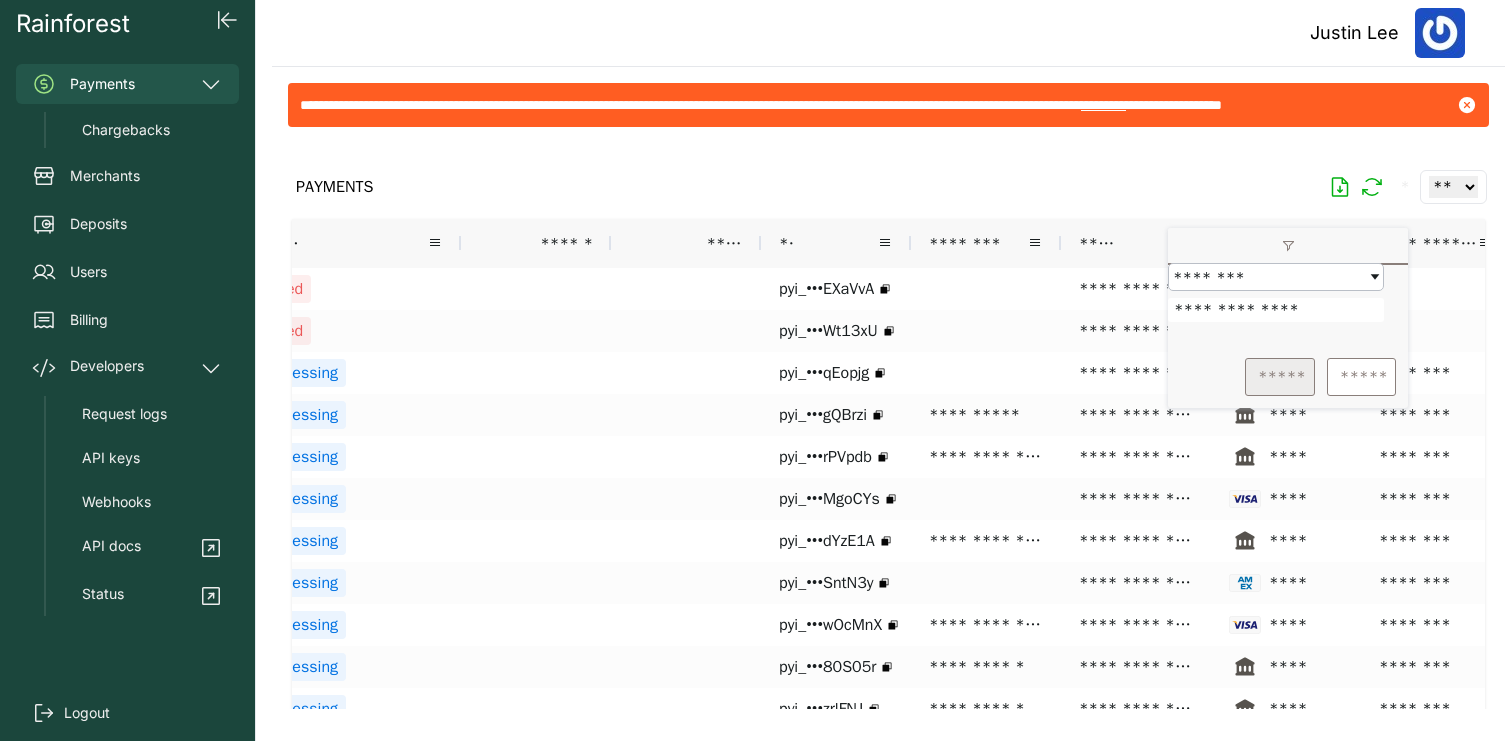 type on "**********" 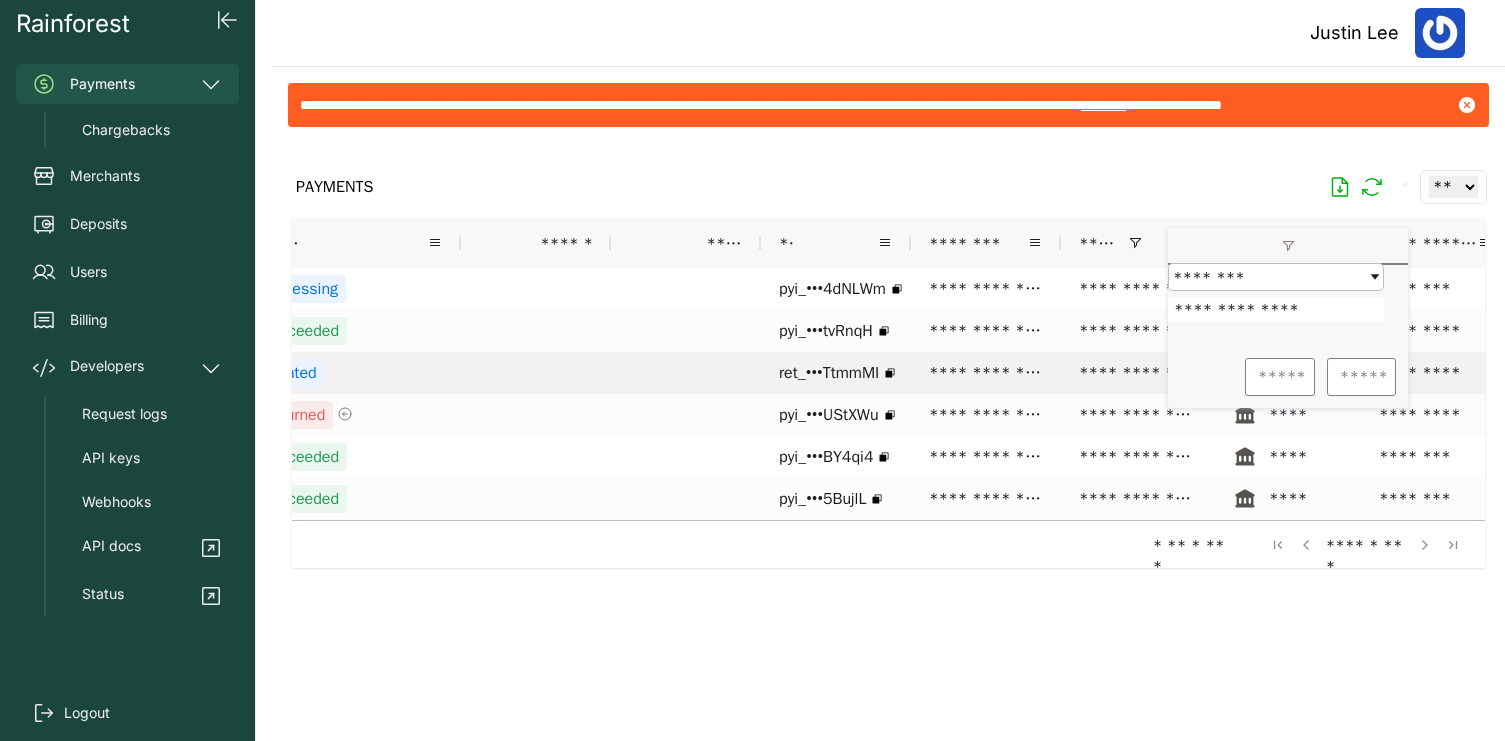 scroll, scrollTop: 0, scrollLeft: 81, axis: horizontal 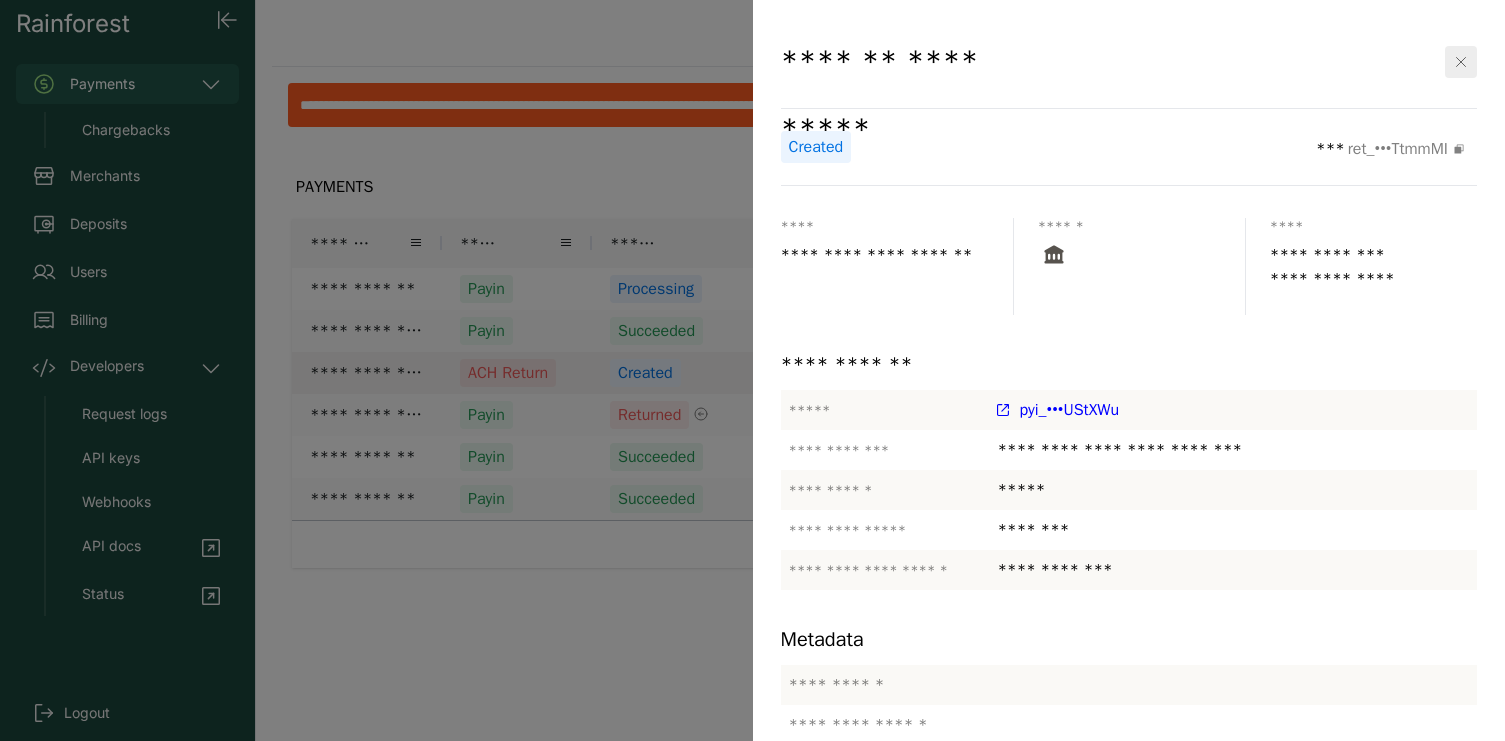 click at bounding box center (752, 370) 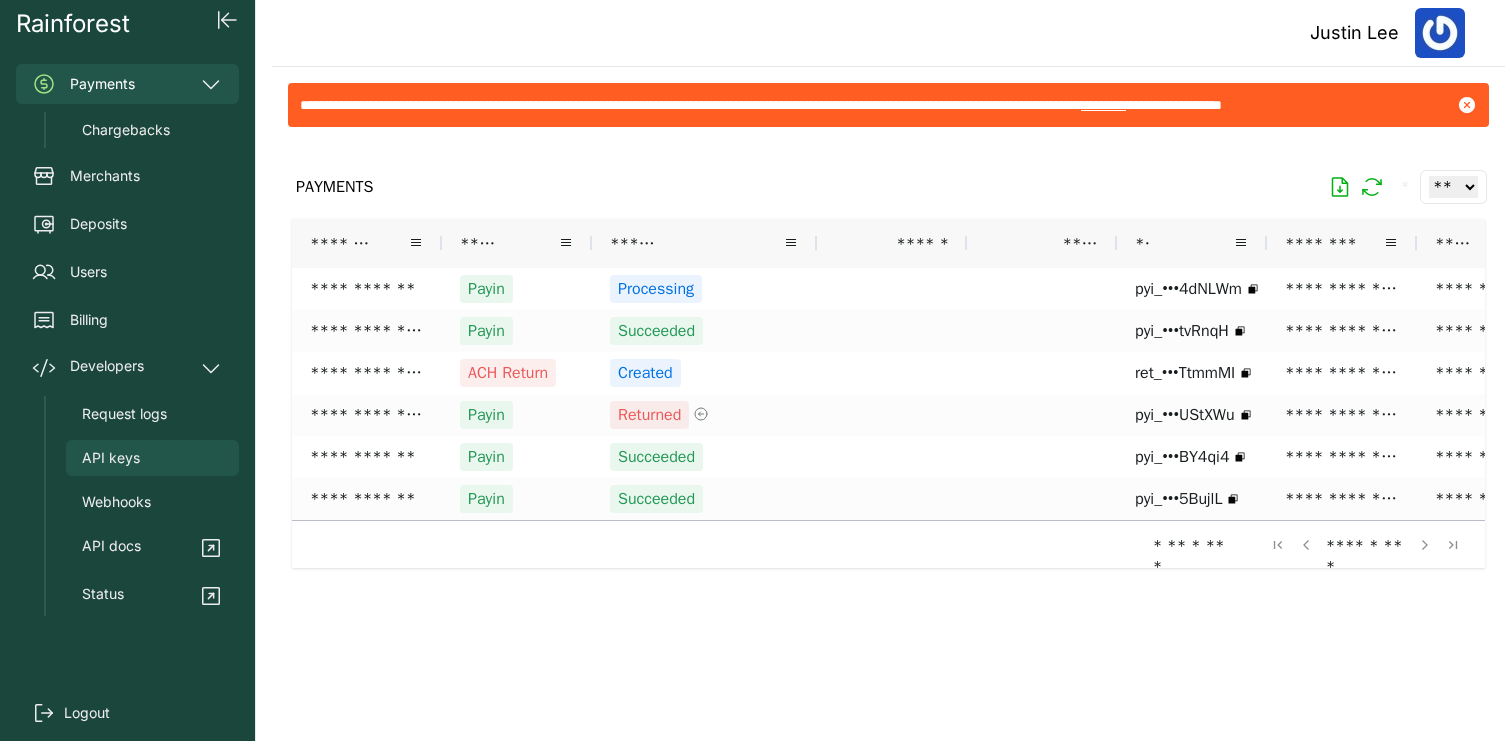 scroll, scrollTop: 0, scrollLeft: 95, axis: horizontal 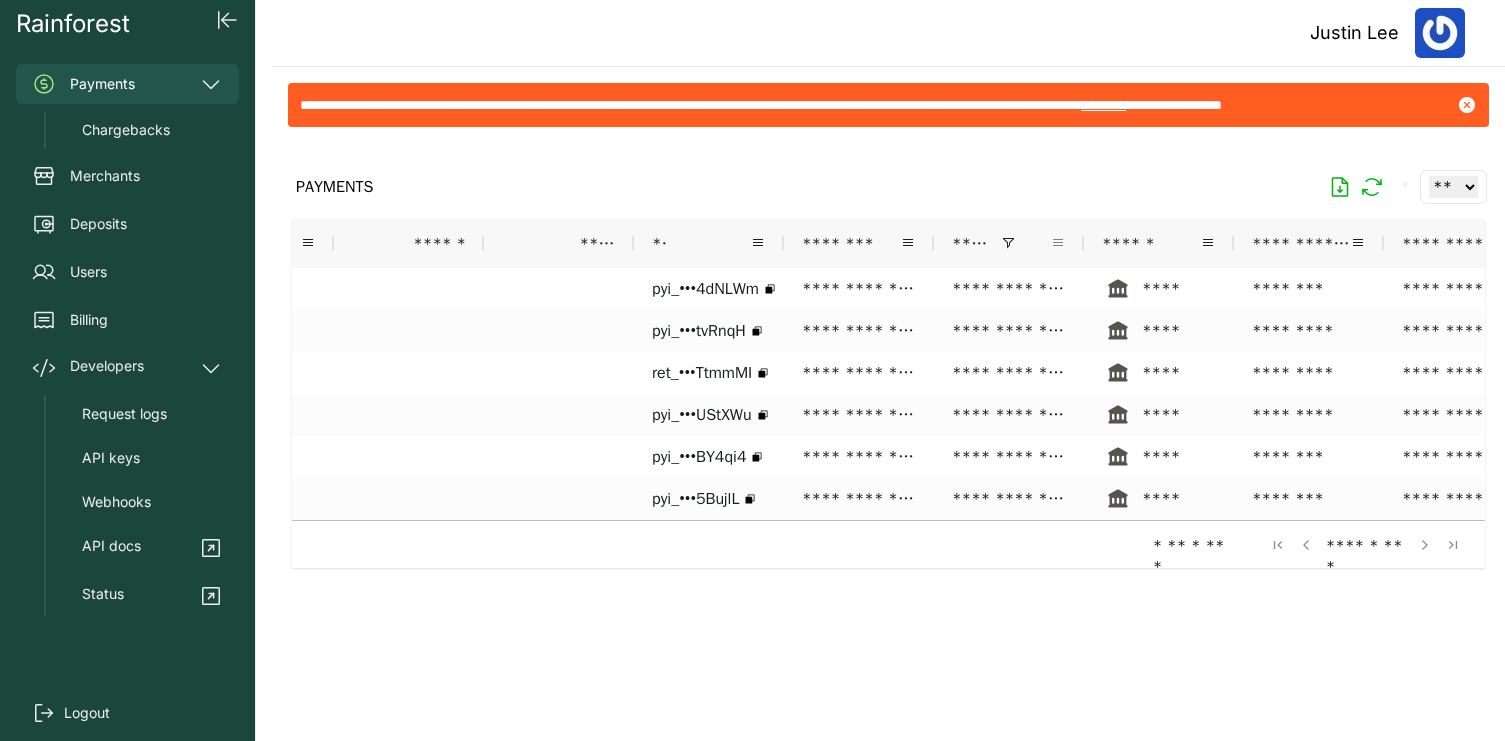 click at bounding box center [1058, 243] 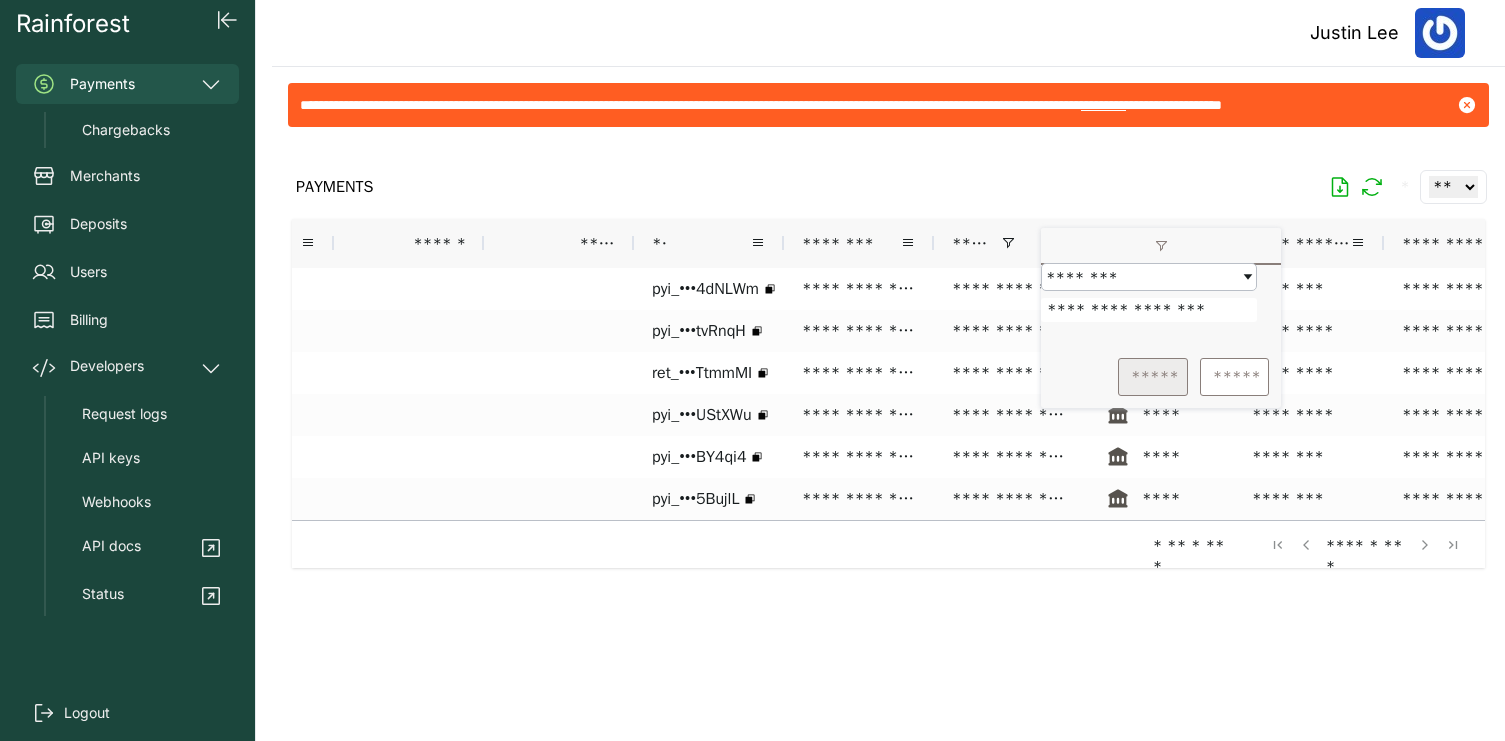 type on "**********" 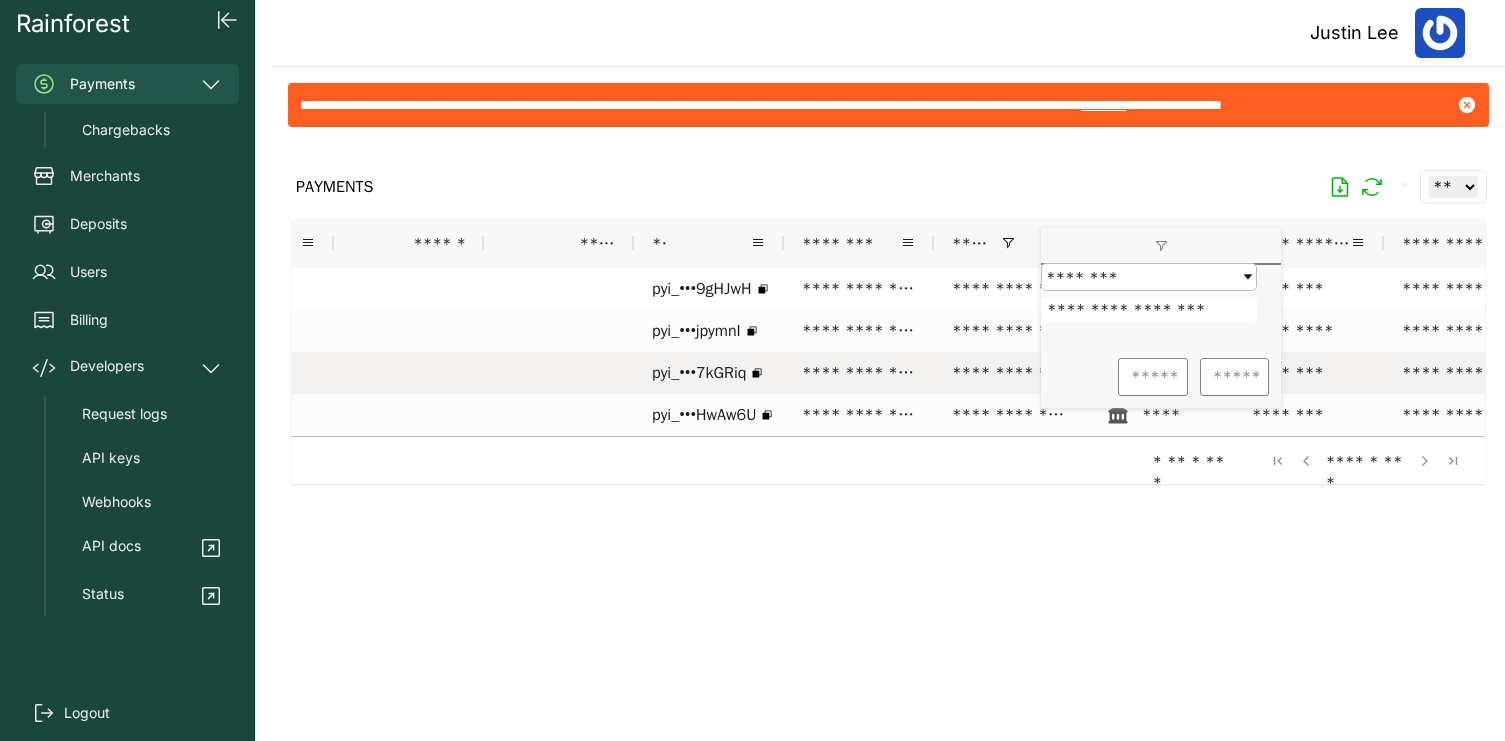 scroll, scrollTop: 0, scrollLeft: 129, axis: horizontal 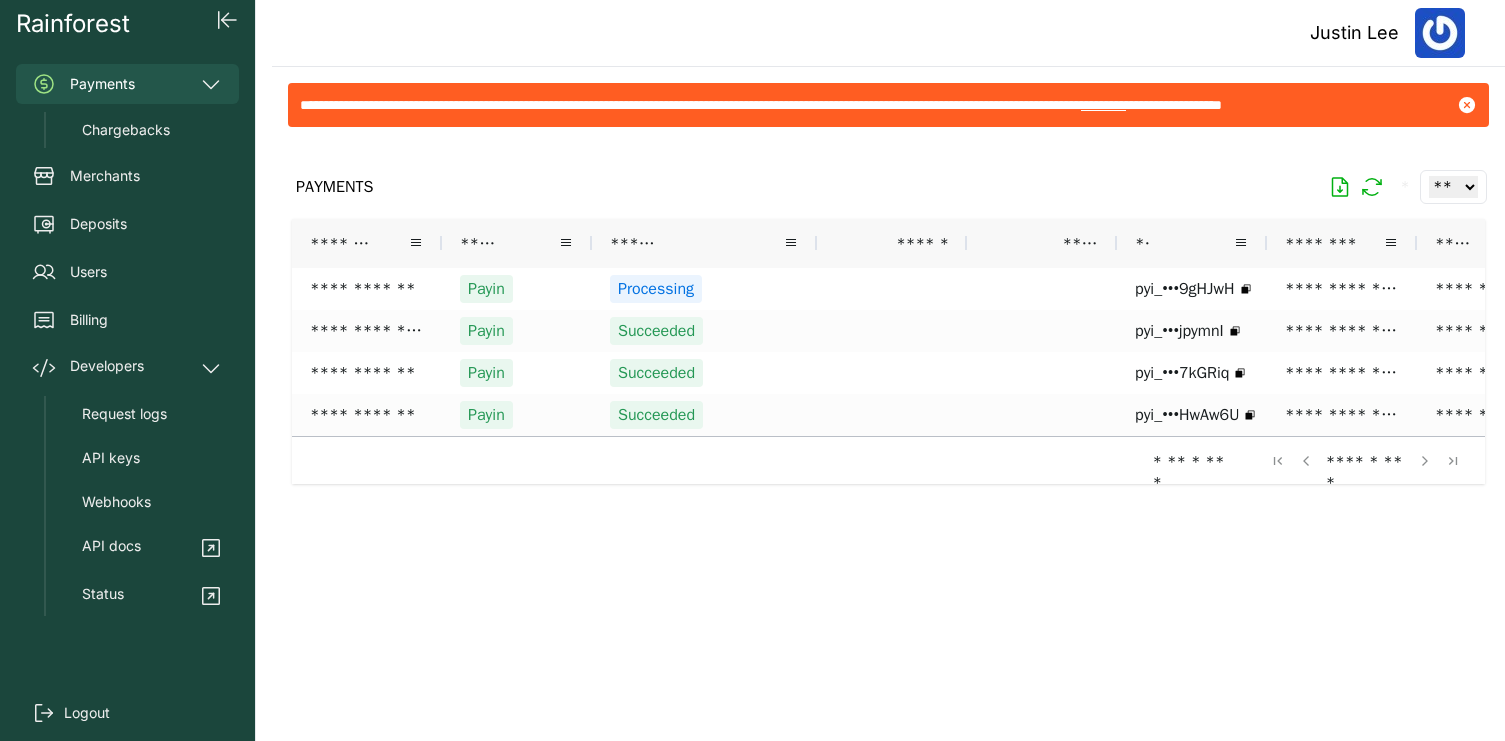 click 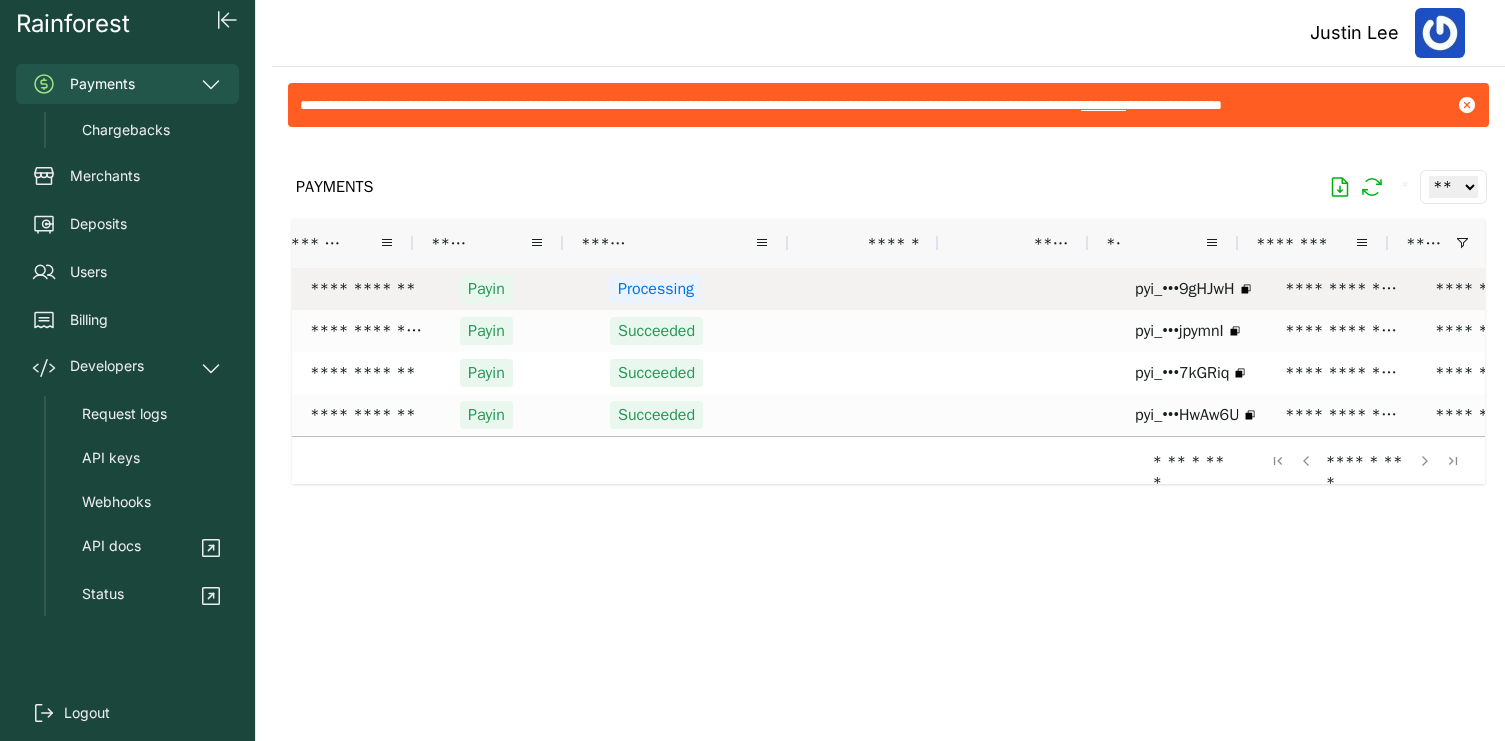 scroll, scrollTop: 0, scrollLeft: 115, axis: horizontal 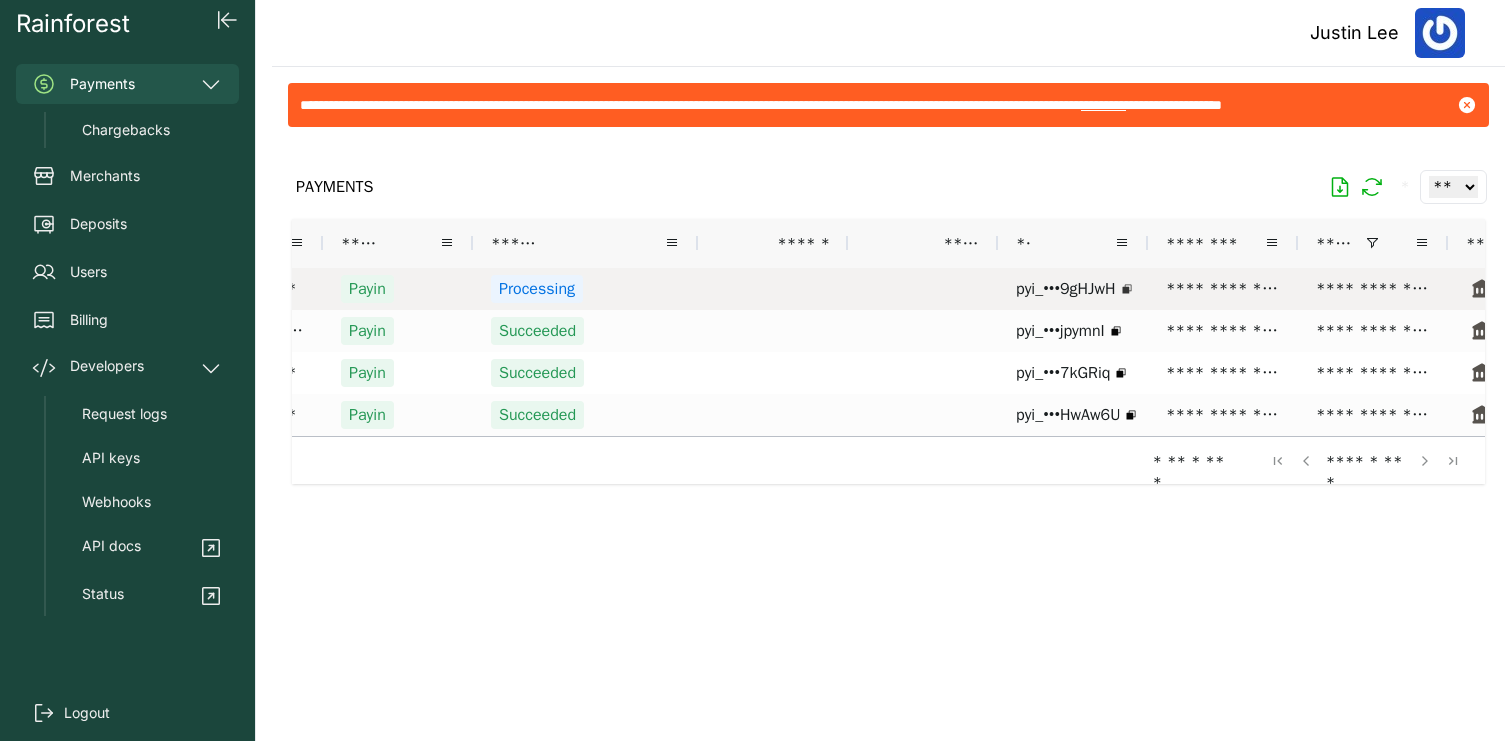 click 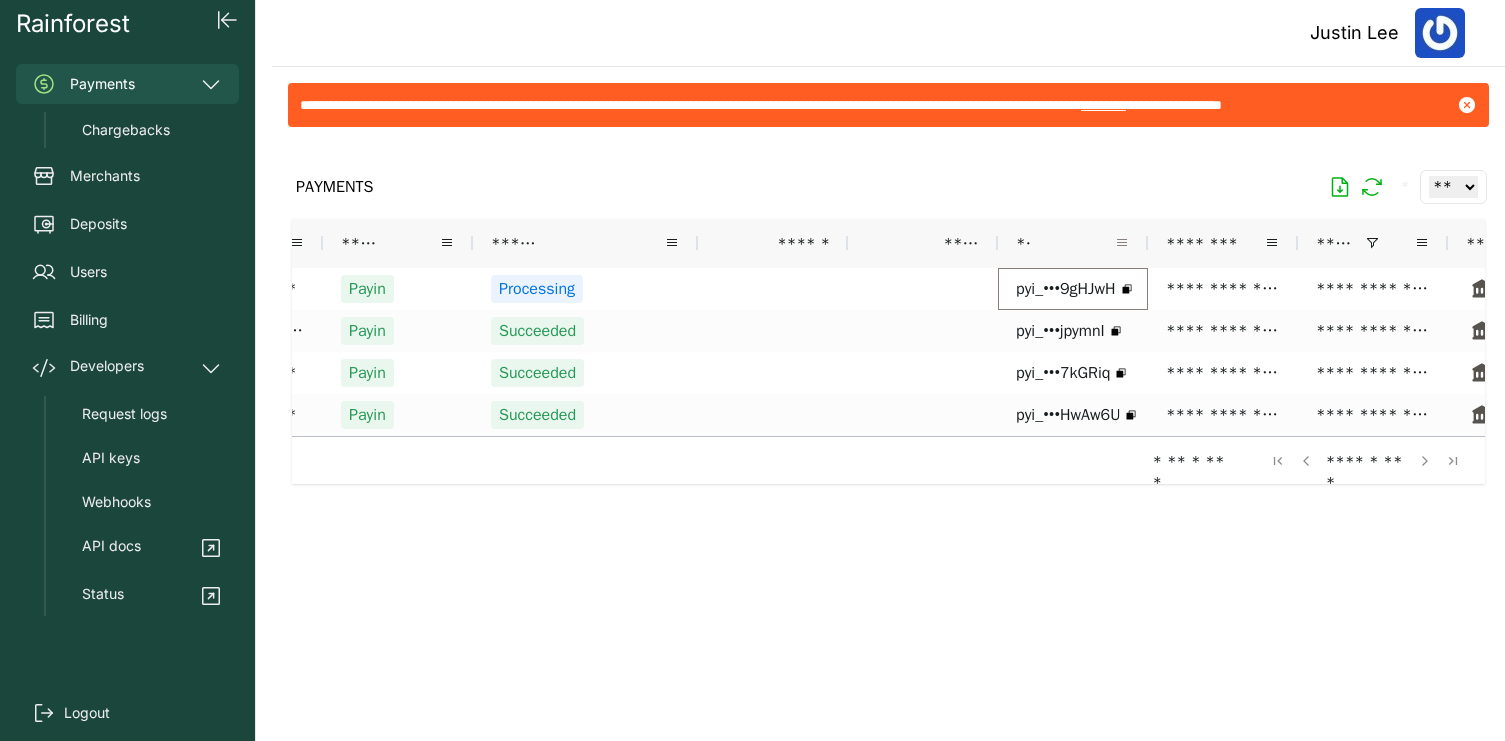 click at bounding box center (1122, 243) 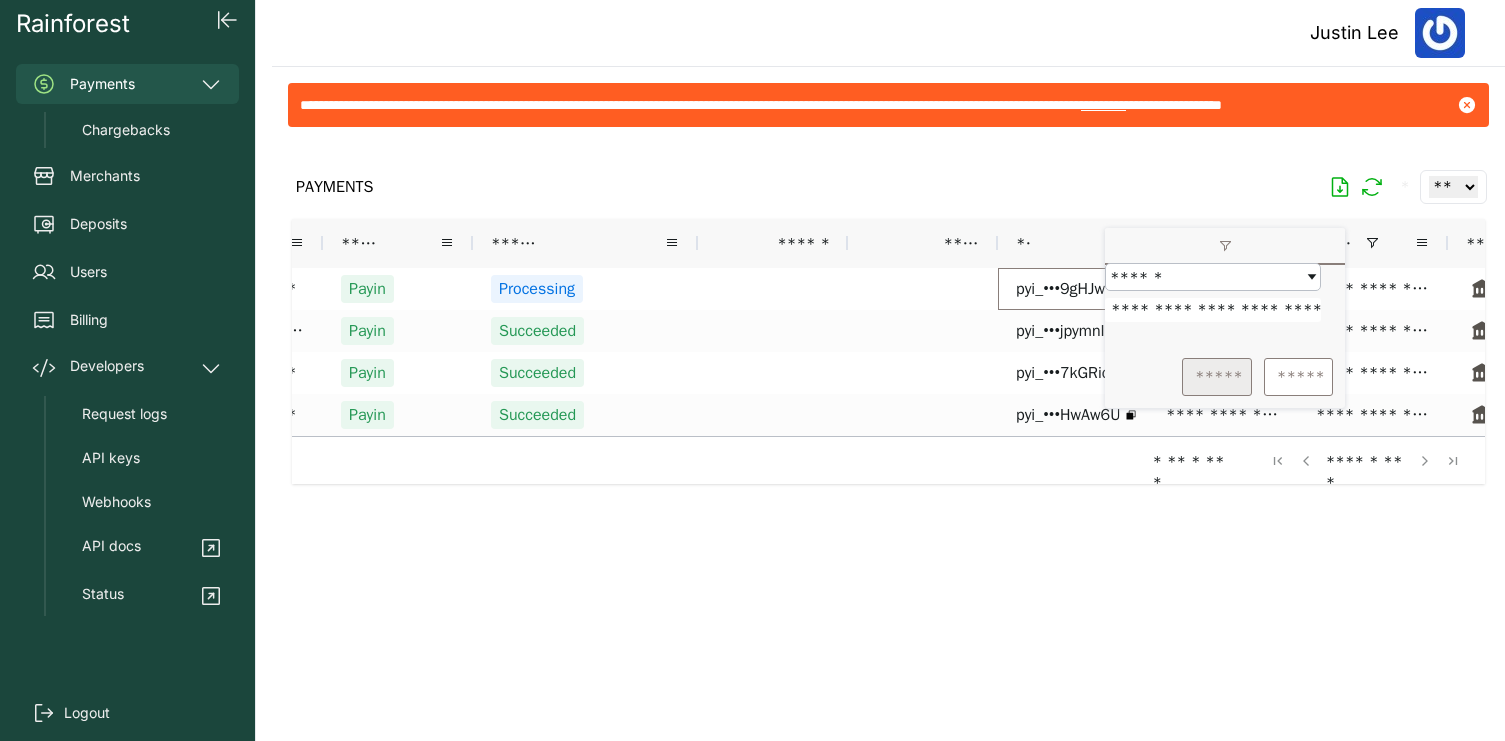 scroll, scrollTop: 0, scrollLeft: 72, axis: horizontal 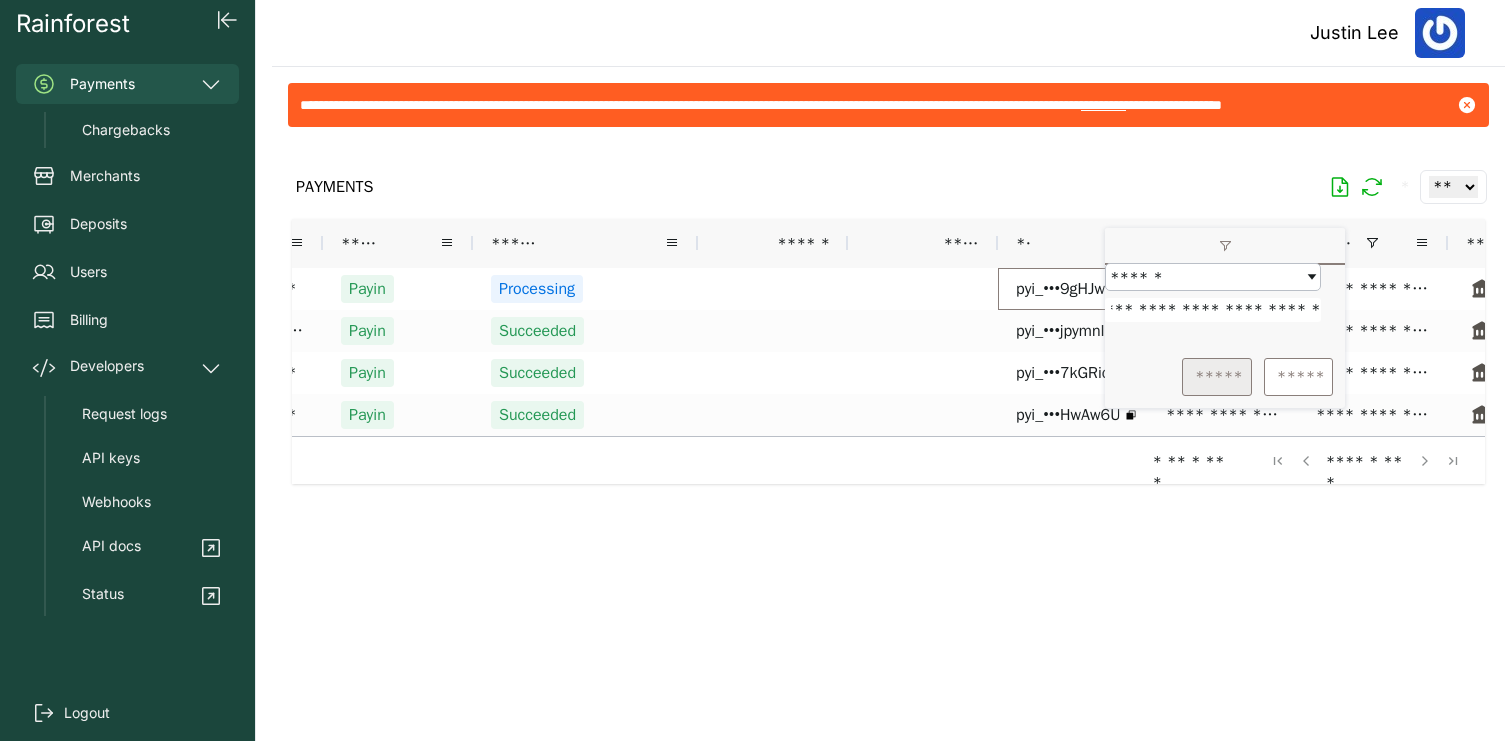 type on "**********" 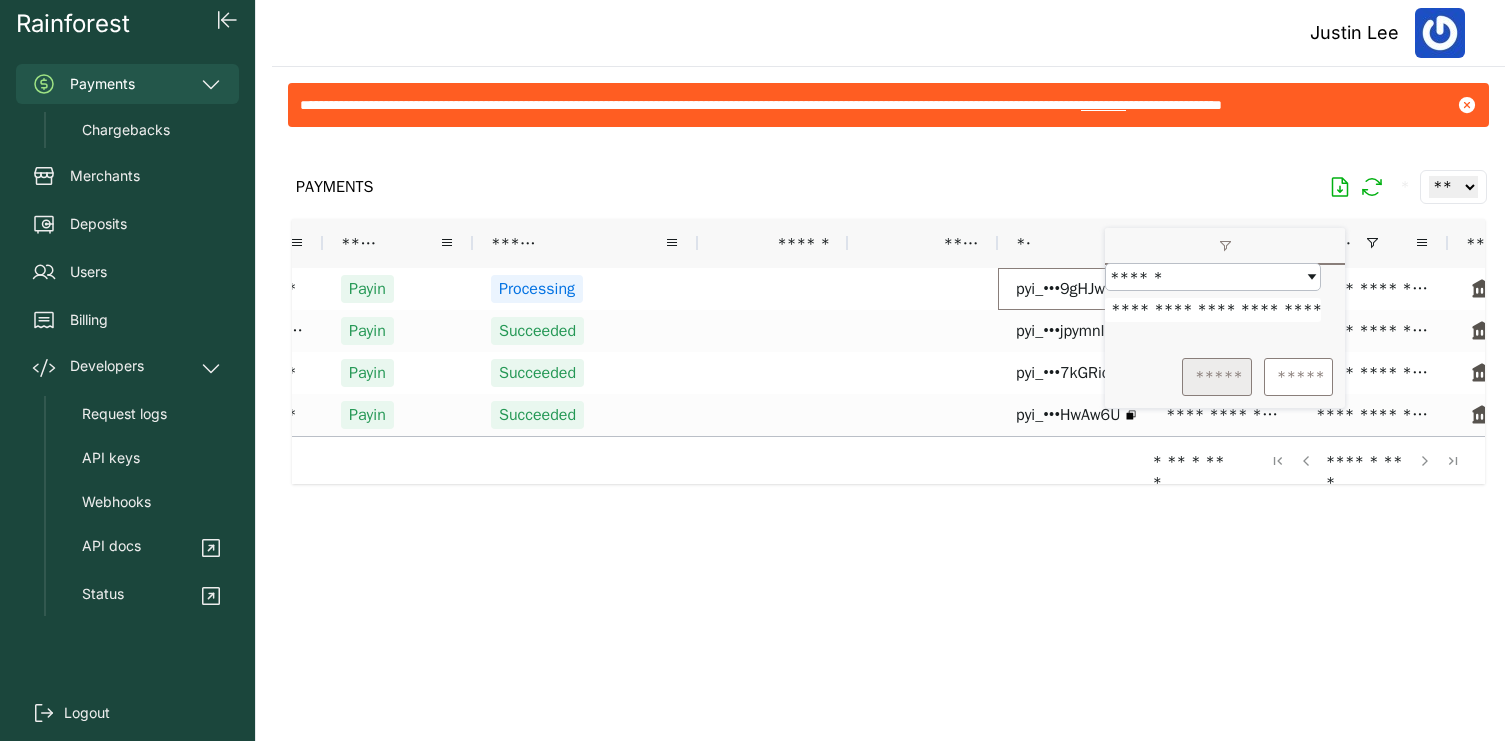 click on "*****" at bounding box center [1217, 377] 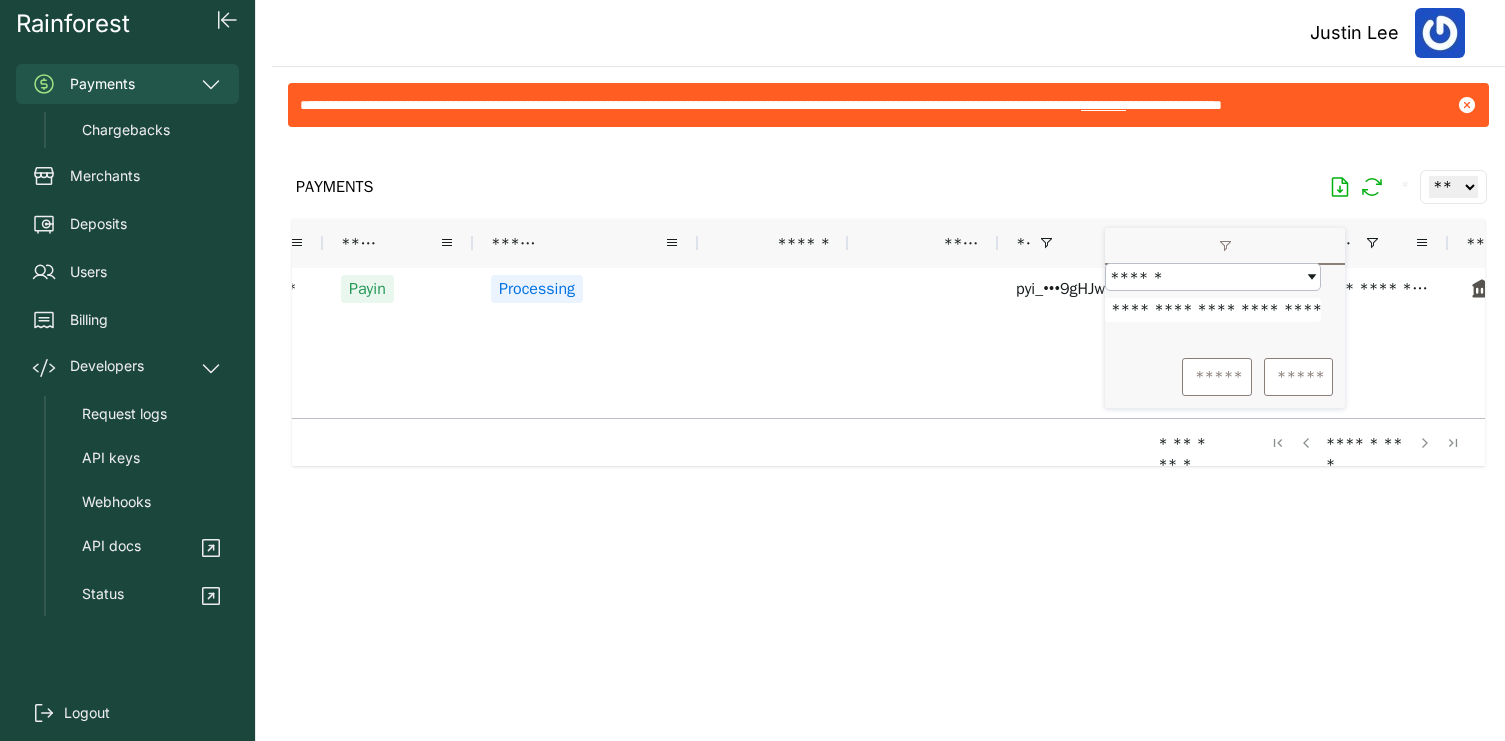 click at bounding box center [888, 426] 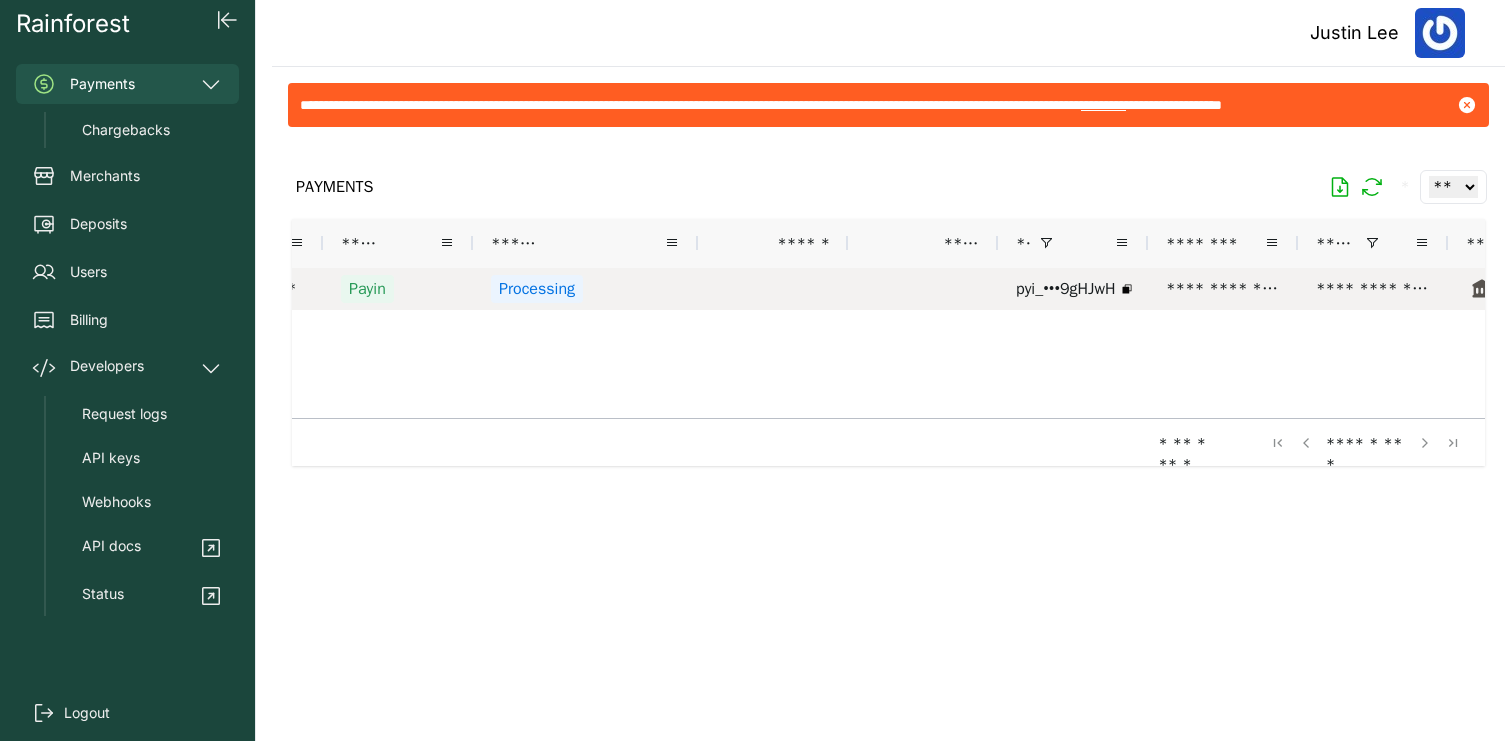 scroll, scrollTop: 0, scrollLeft: 473, axis: horizontal 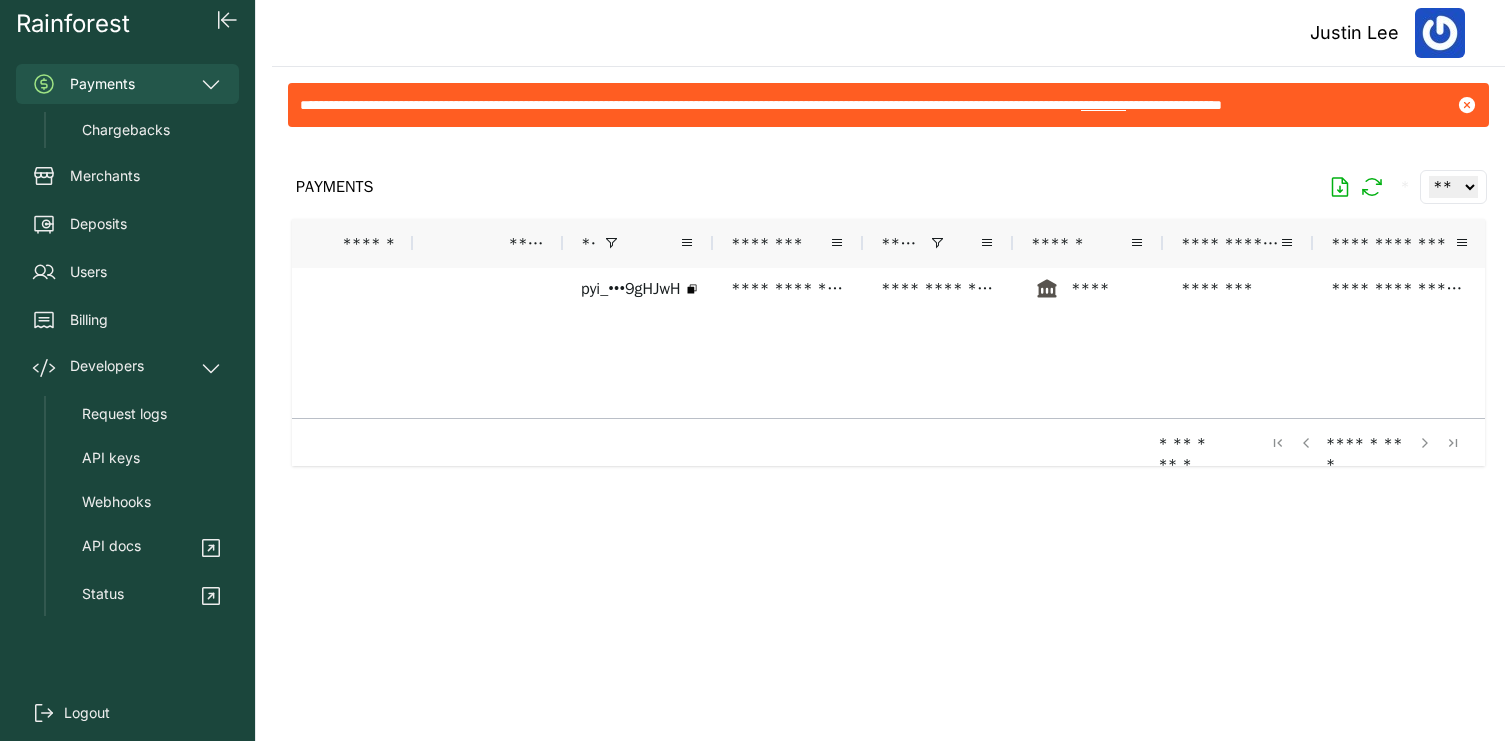 click on "**********" at bounding box center (688, 343) 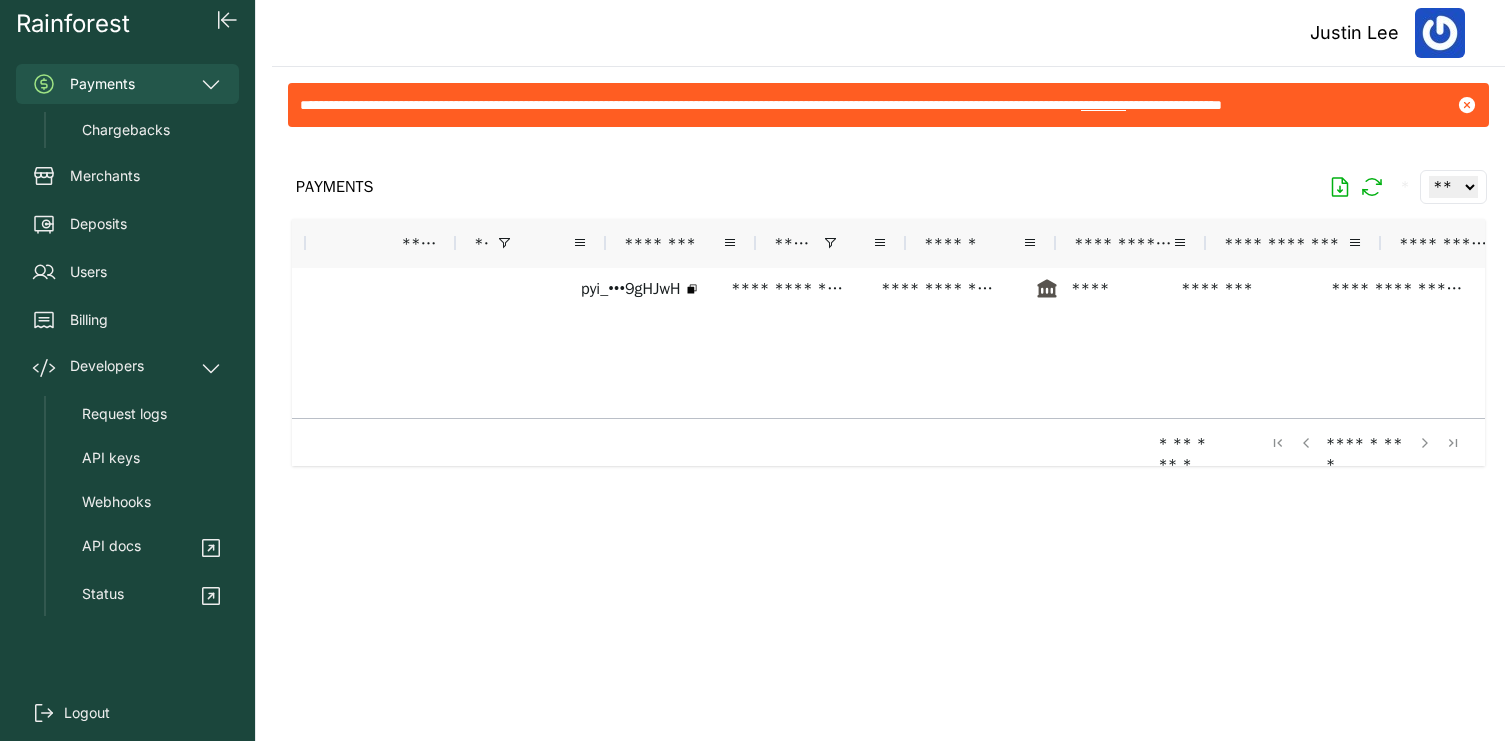scroll, scrollTop: 0, scrollLeft: 707, axis: horizontal 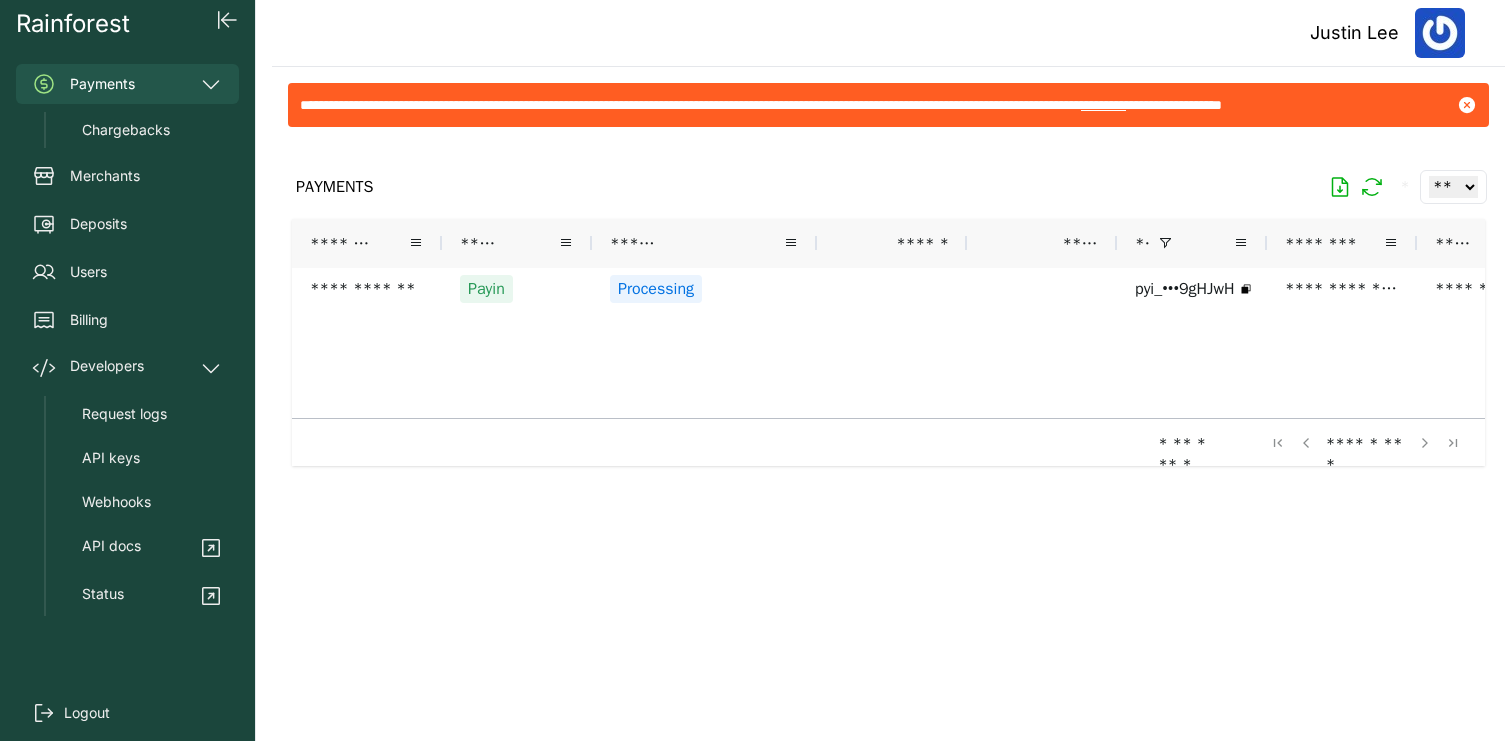 click on "PAYMENTS * ** ** ** ***" at bounding box center (888, 187) 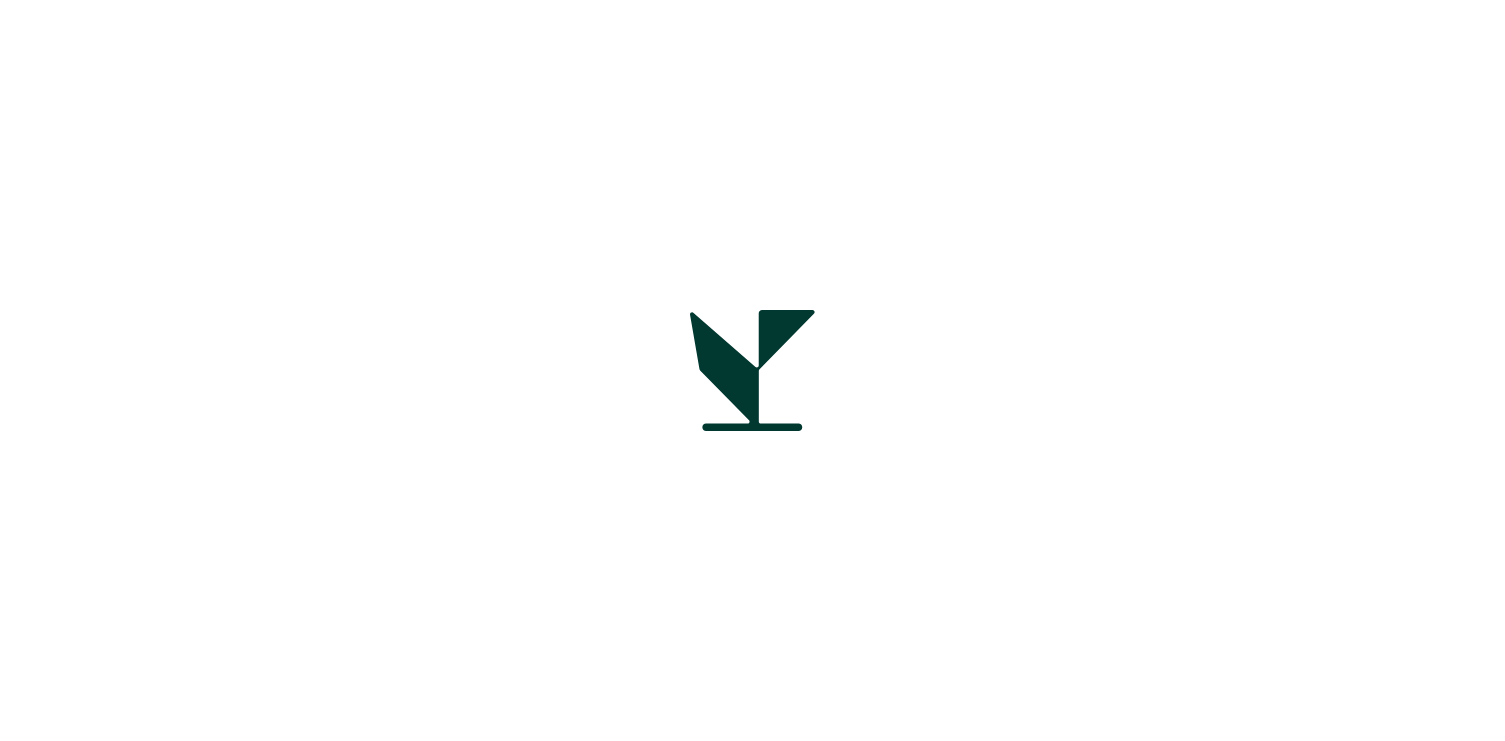 scroll, scrollTop: 0, scrollLeft: 0, axis: both 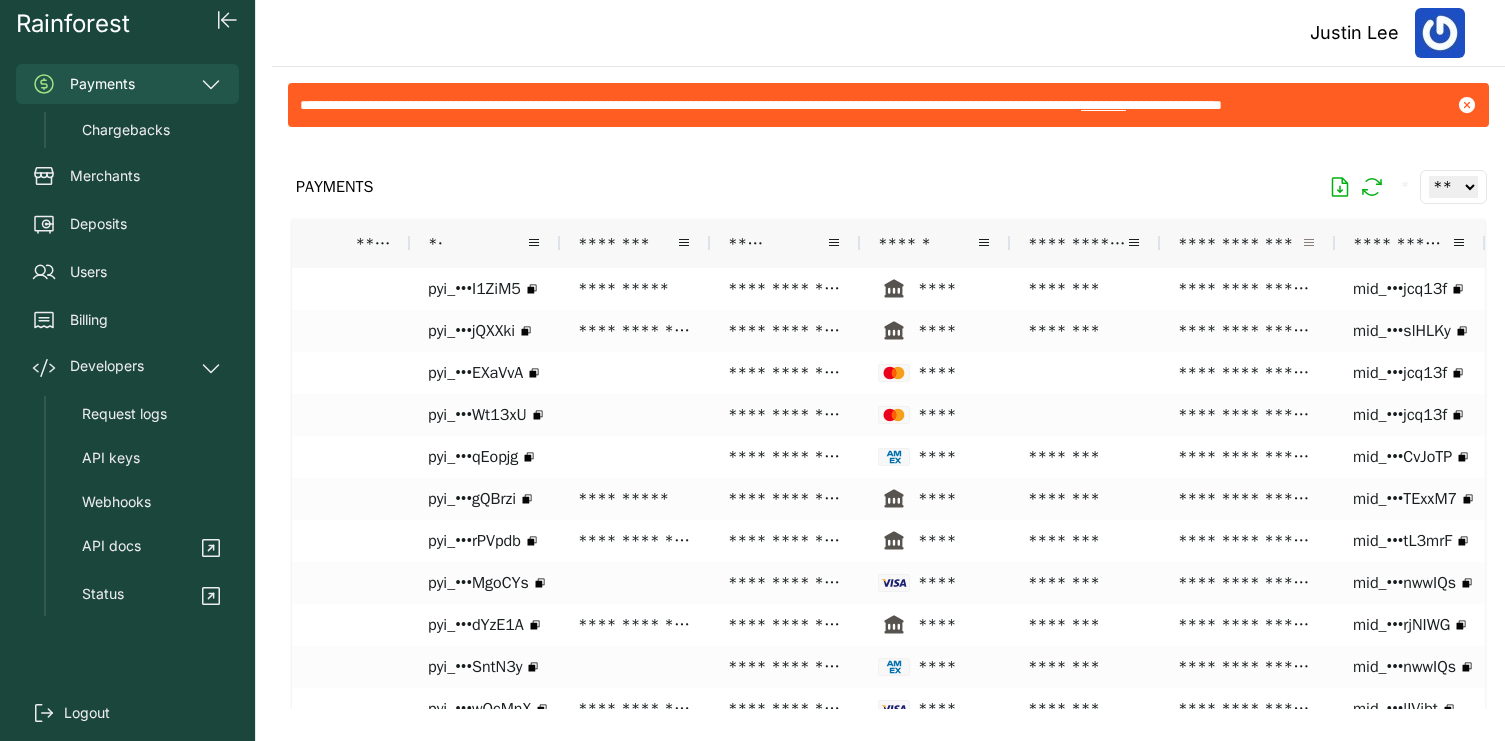 click at bounding box center [1309, 243] 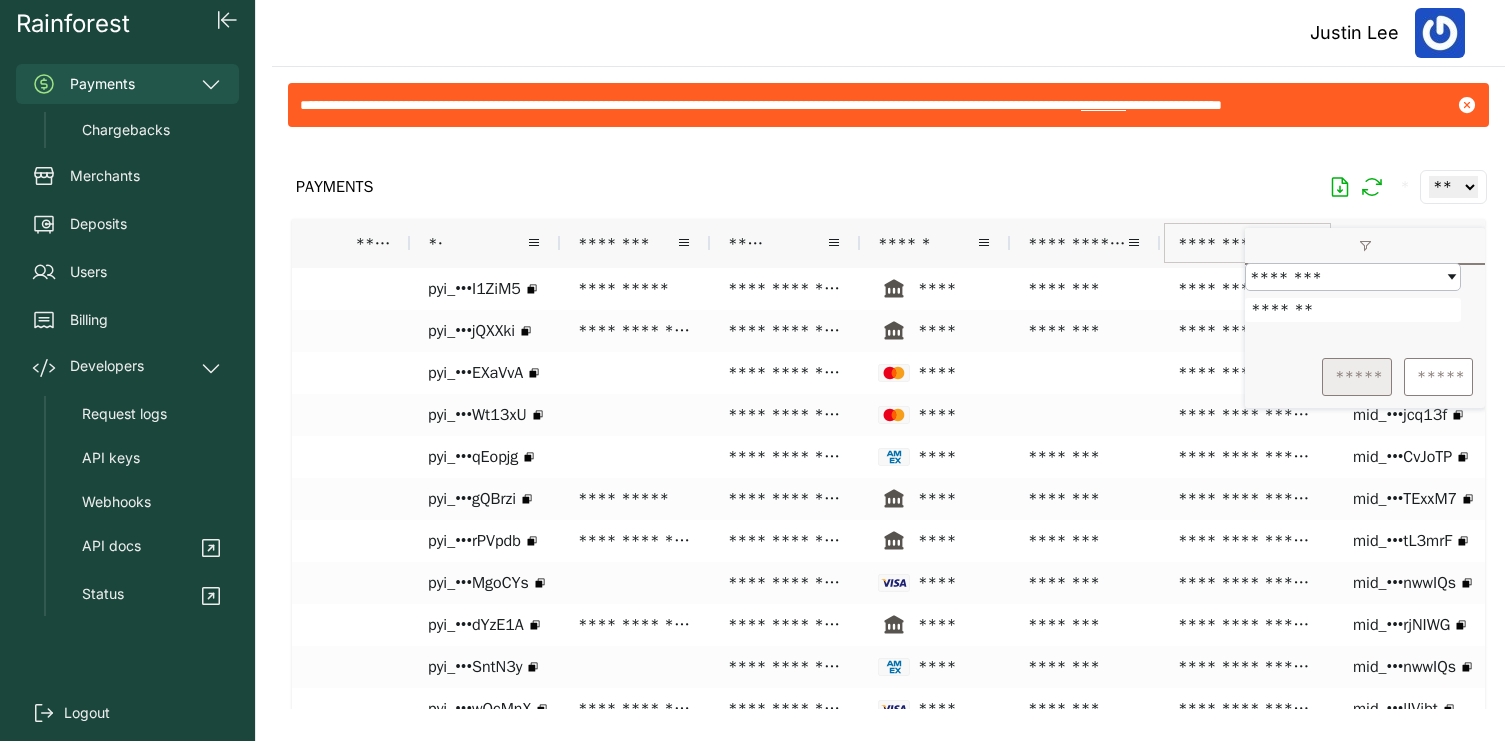 type on "*******" 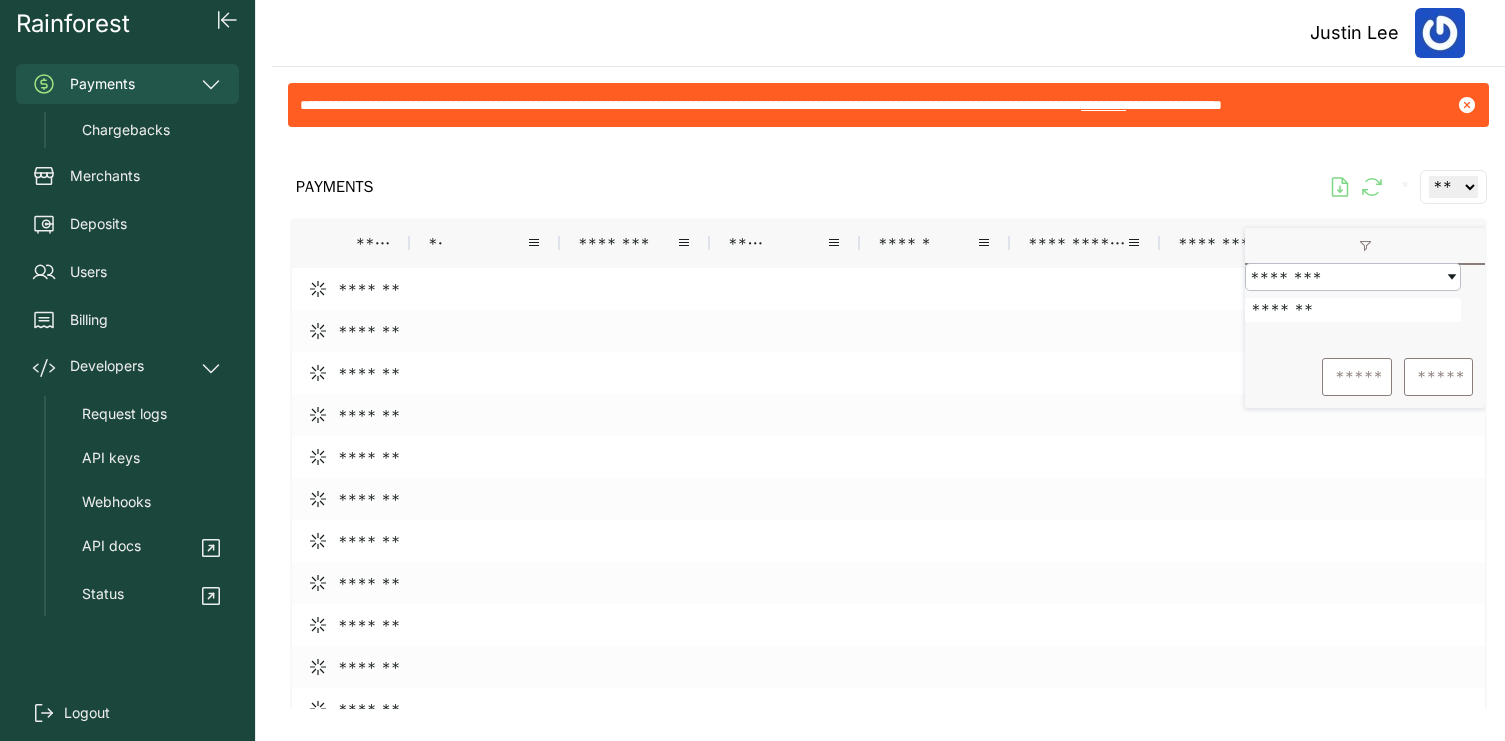 click on "PAYMENTS * ** ** ** ***" at bounding box center (888, 187) 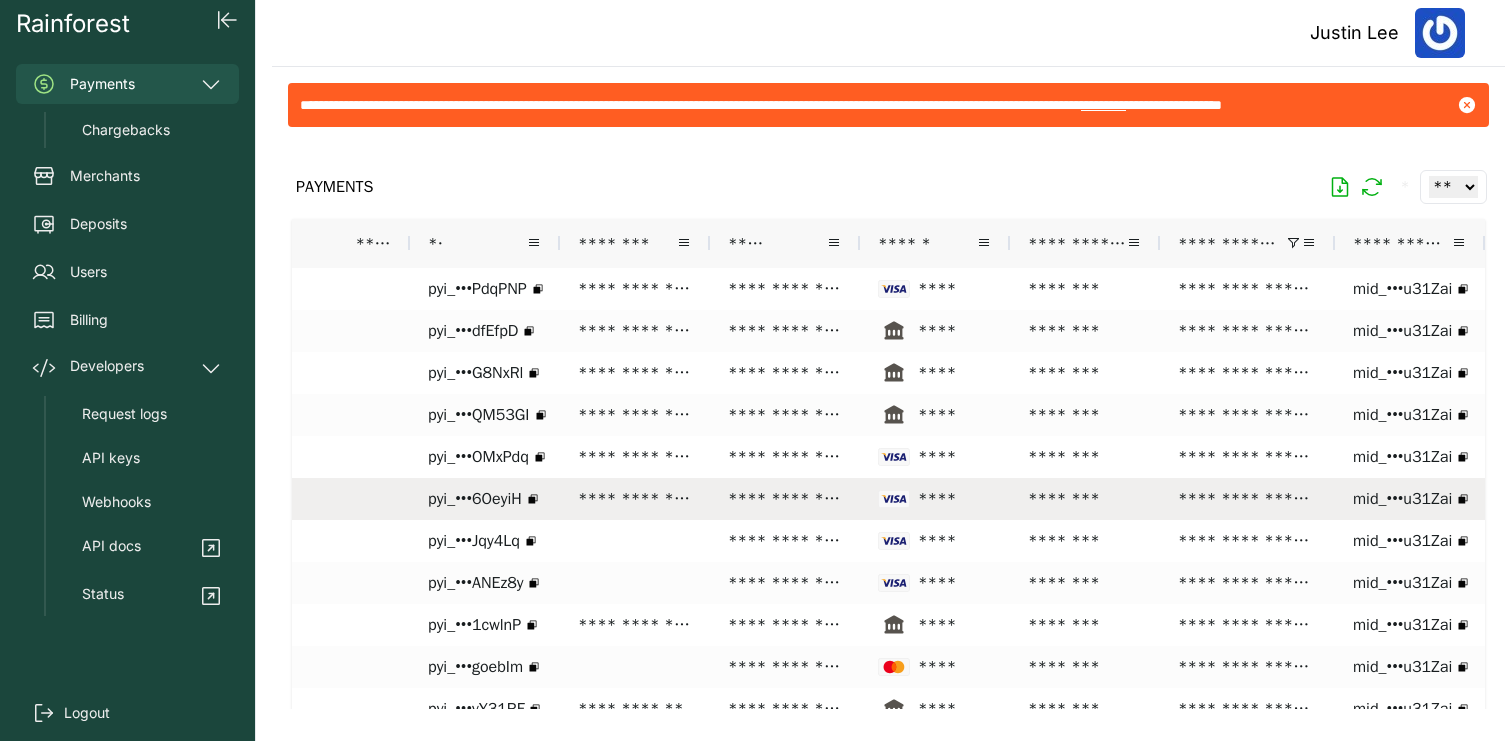 scroll, scrollTop: 0, scrollLeft: 612, axis: horizontal 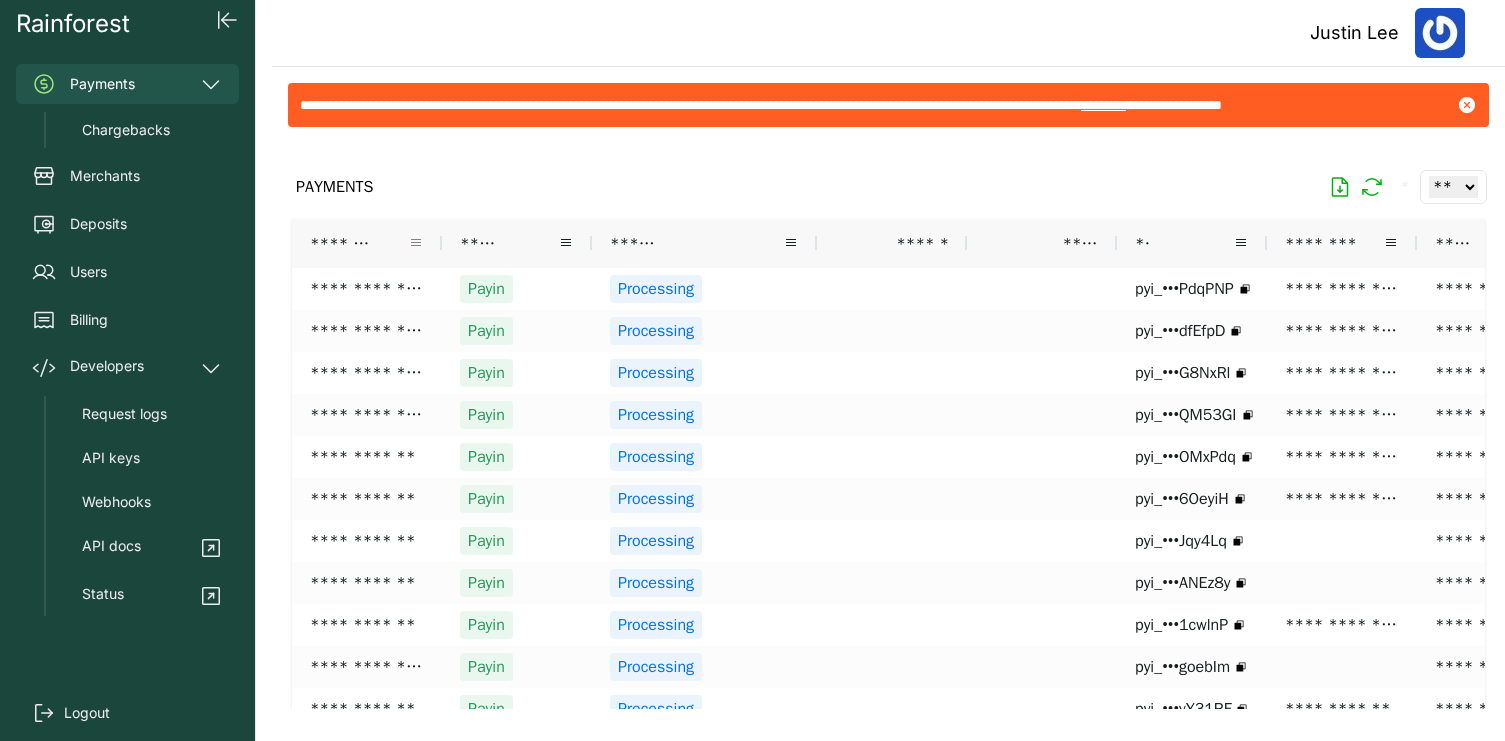 click at bounding box center (416, 243) 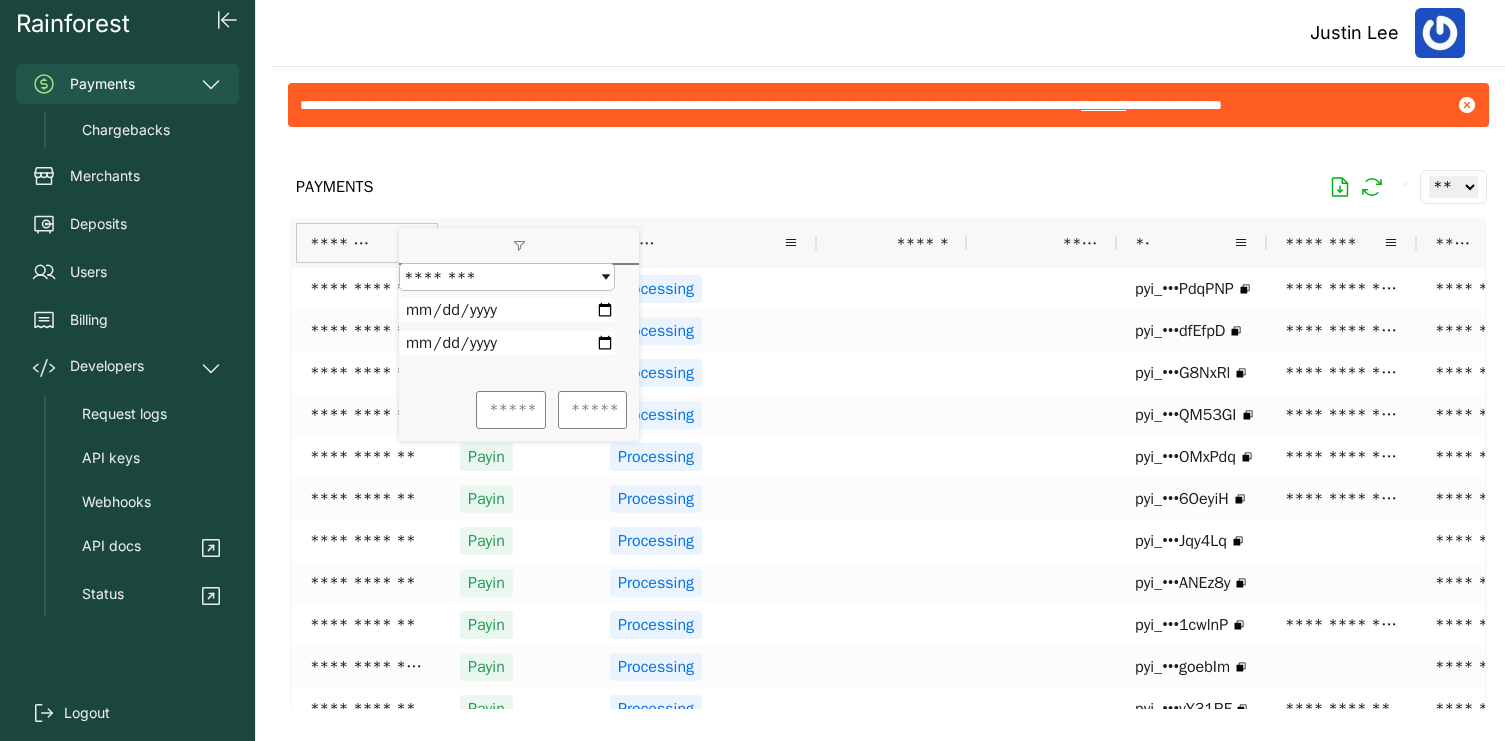 type on "**********" 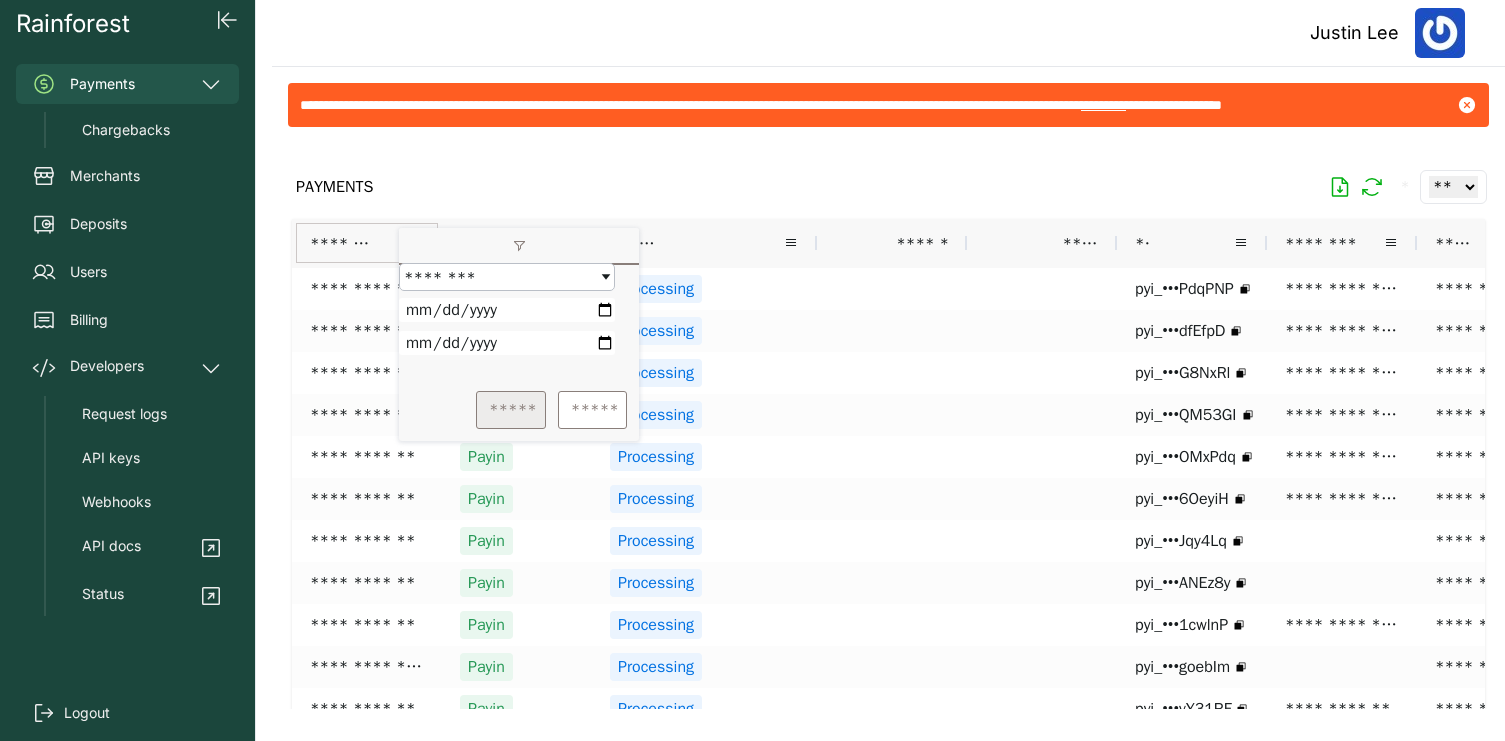 click on "*****" at bounding box center (511, 410) 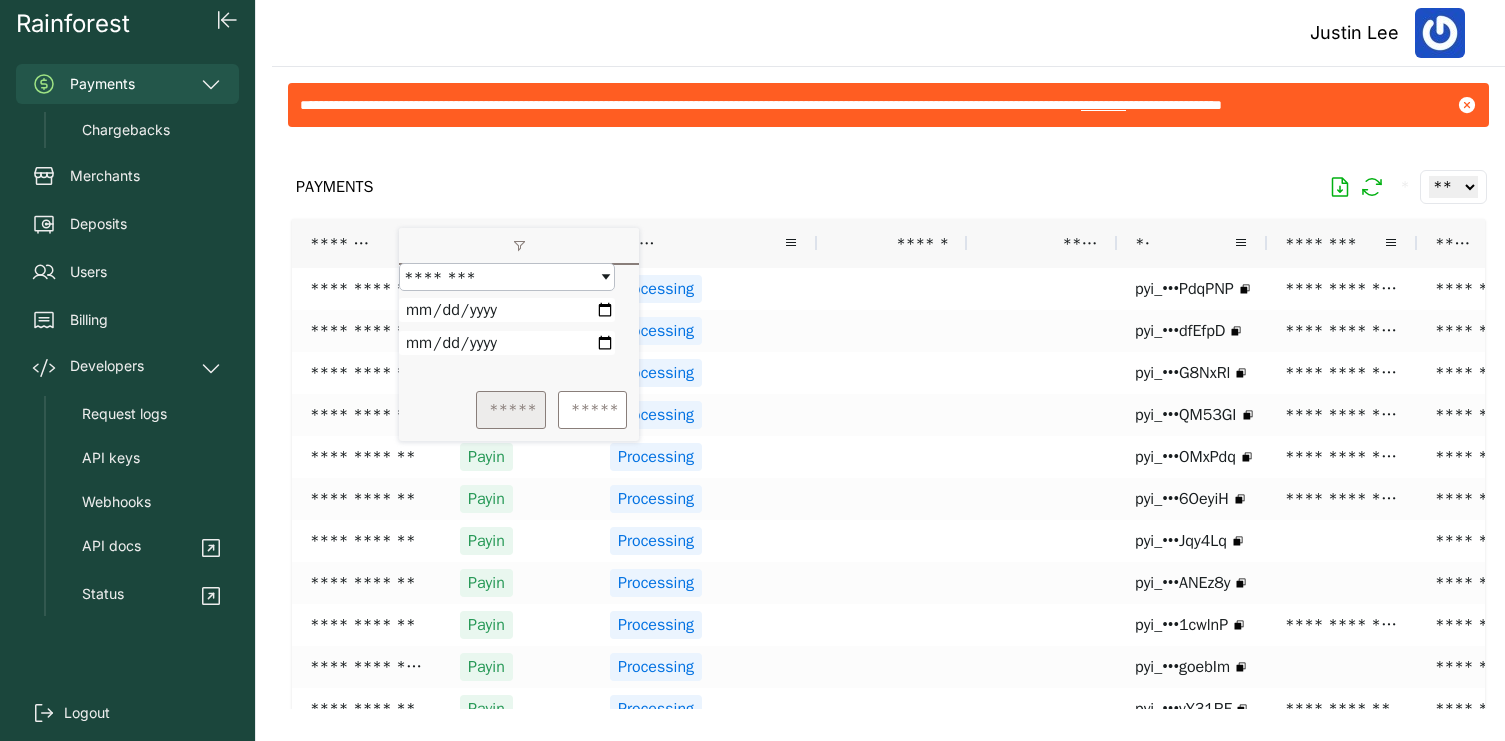 click on "*****" at bounding box center (511, 410) 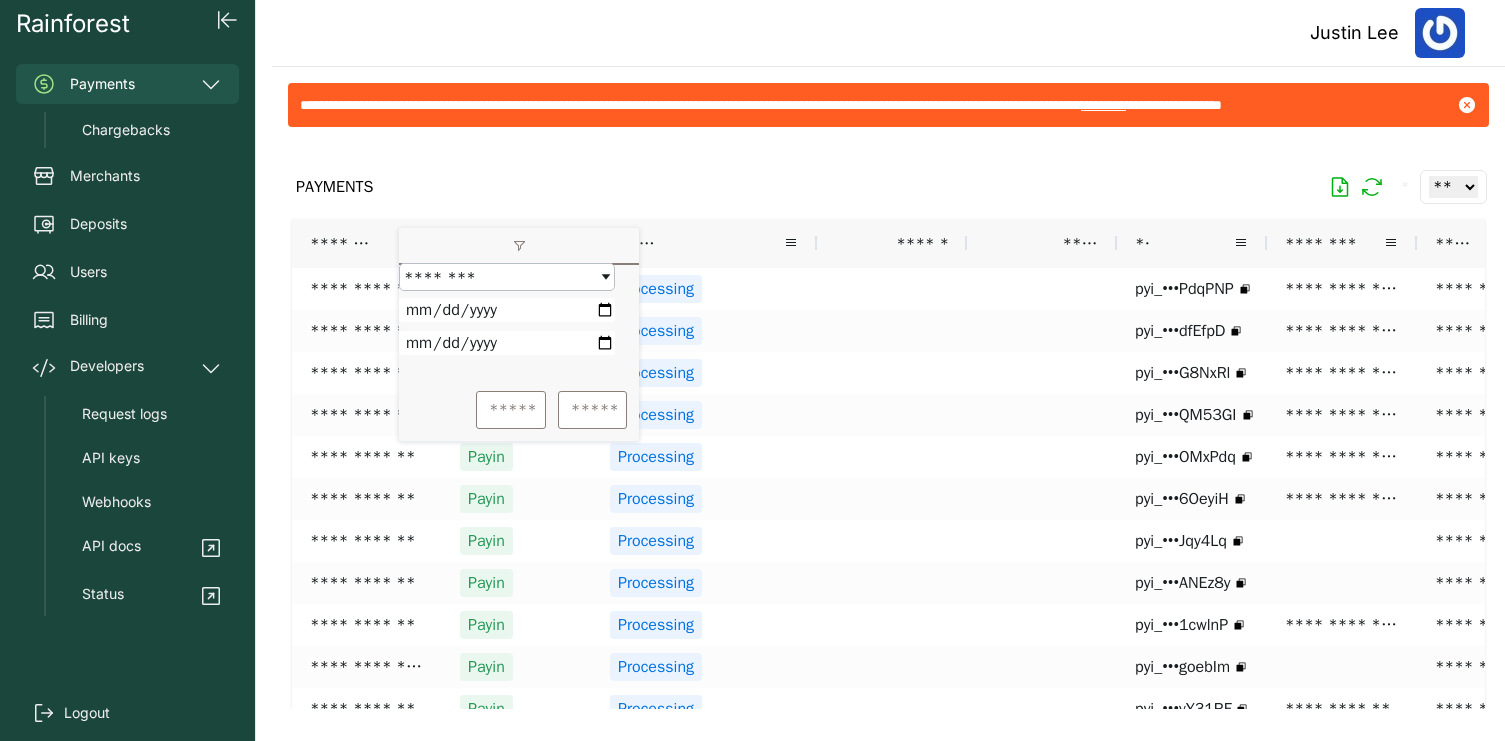 click on "**********" 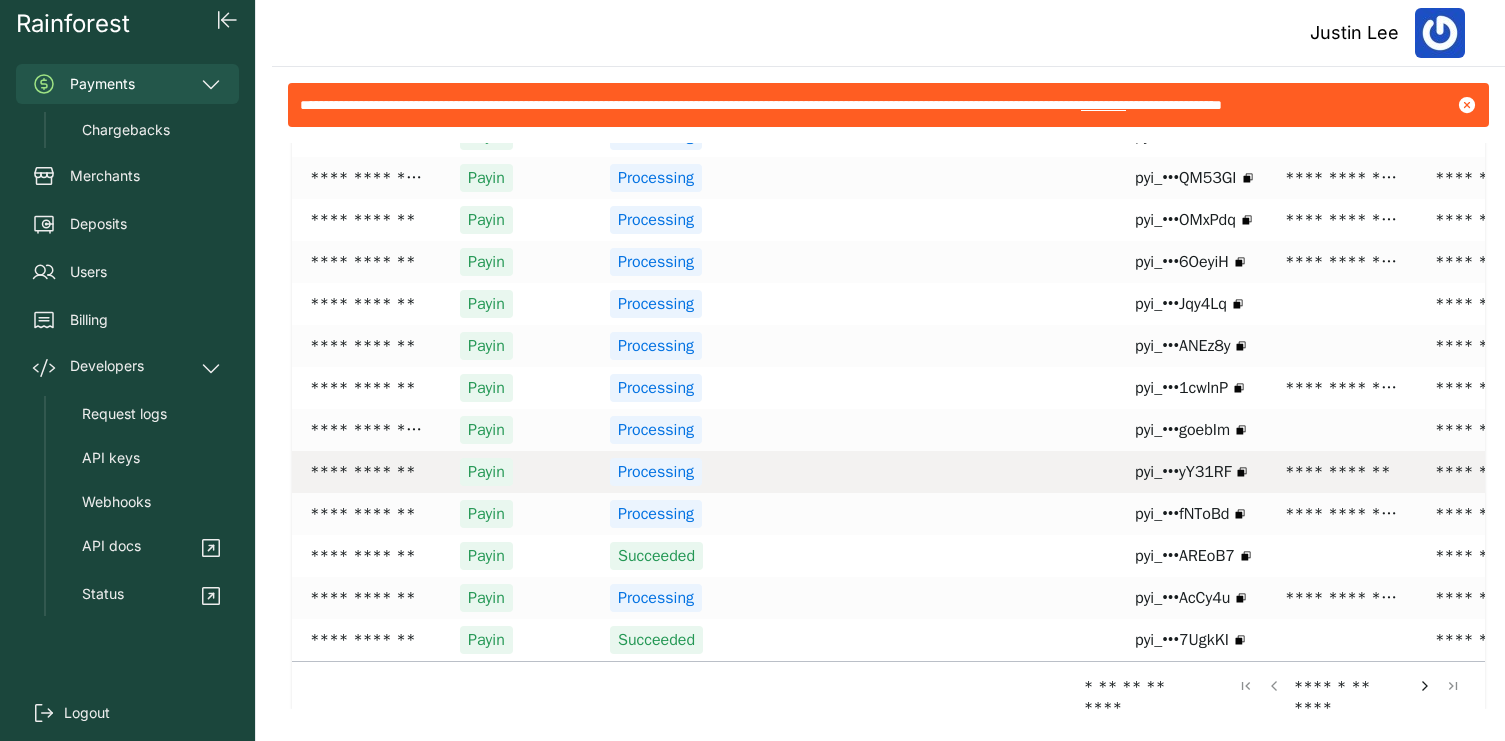 scroll, scrollTop: 0, scrollLeft: 0, axis: both 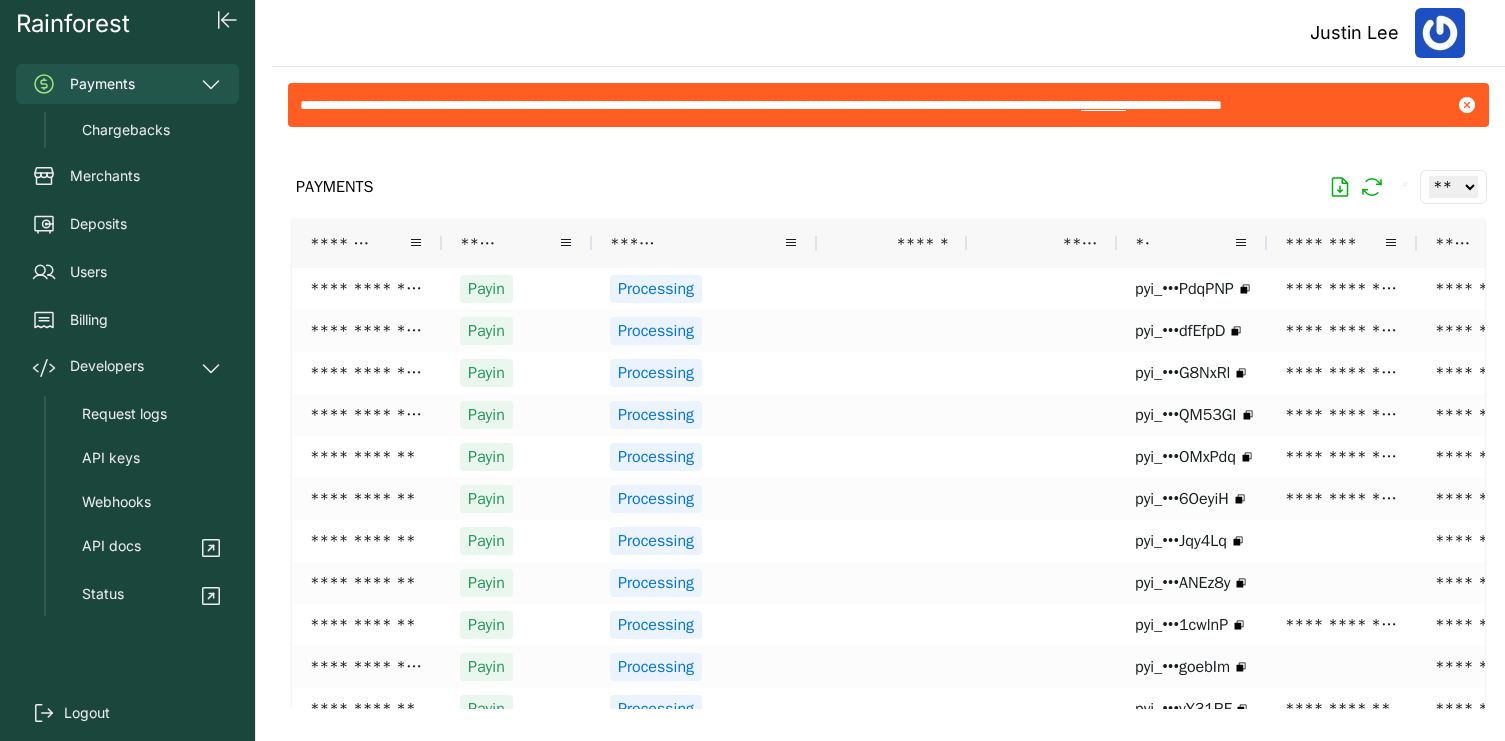 click on "******" at bounding box center (918, 243) 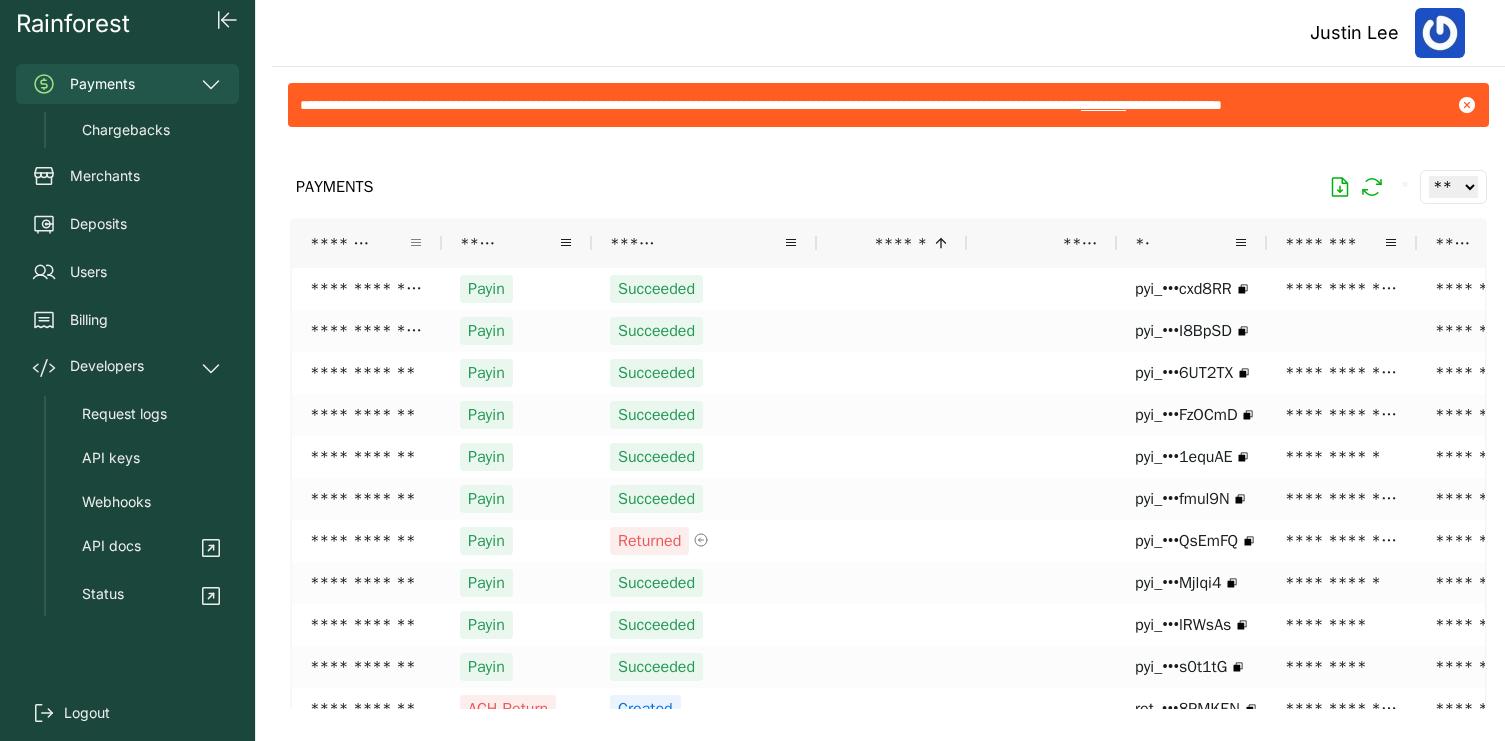 click at bounding box center [416, 243] 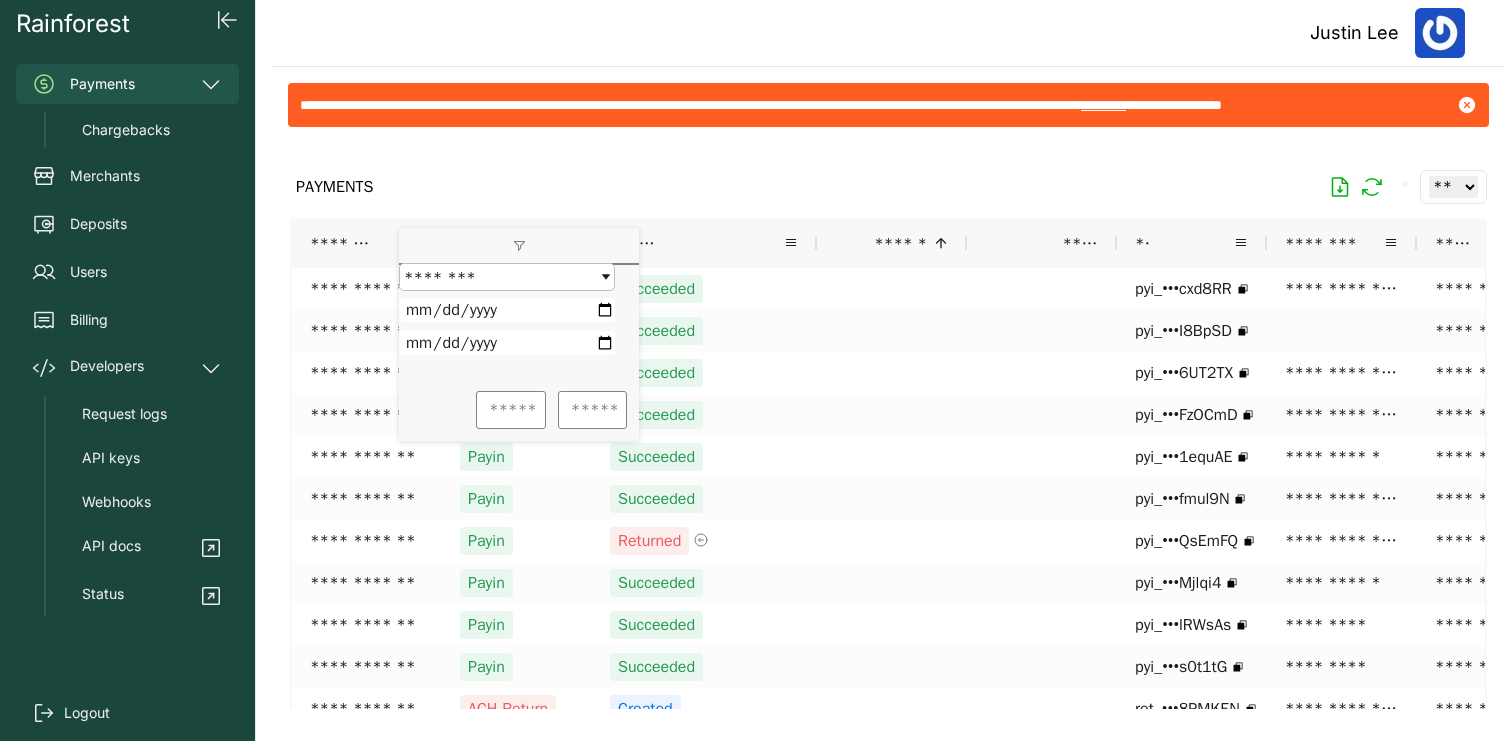 click at bounding box center [507, 343] 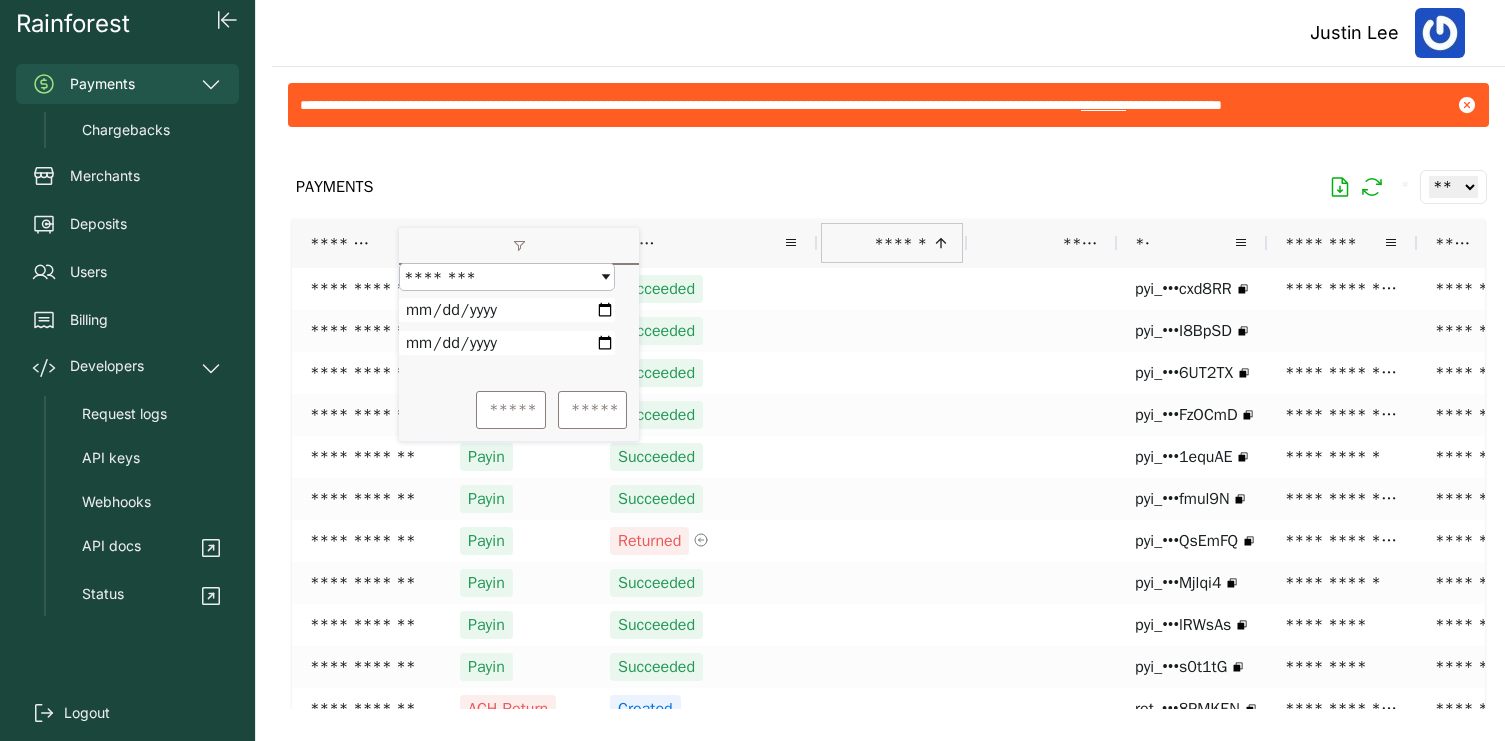 type on "**********" 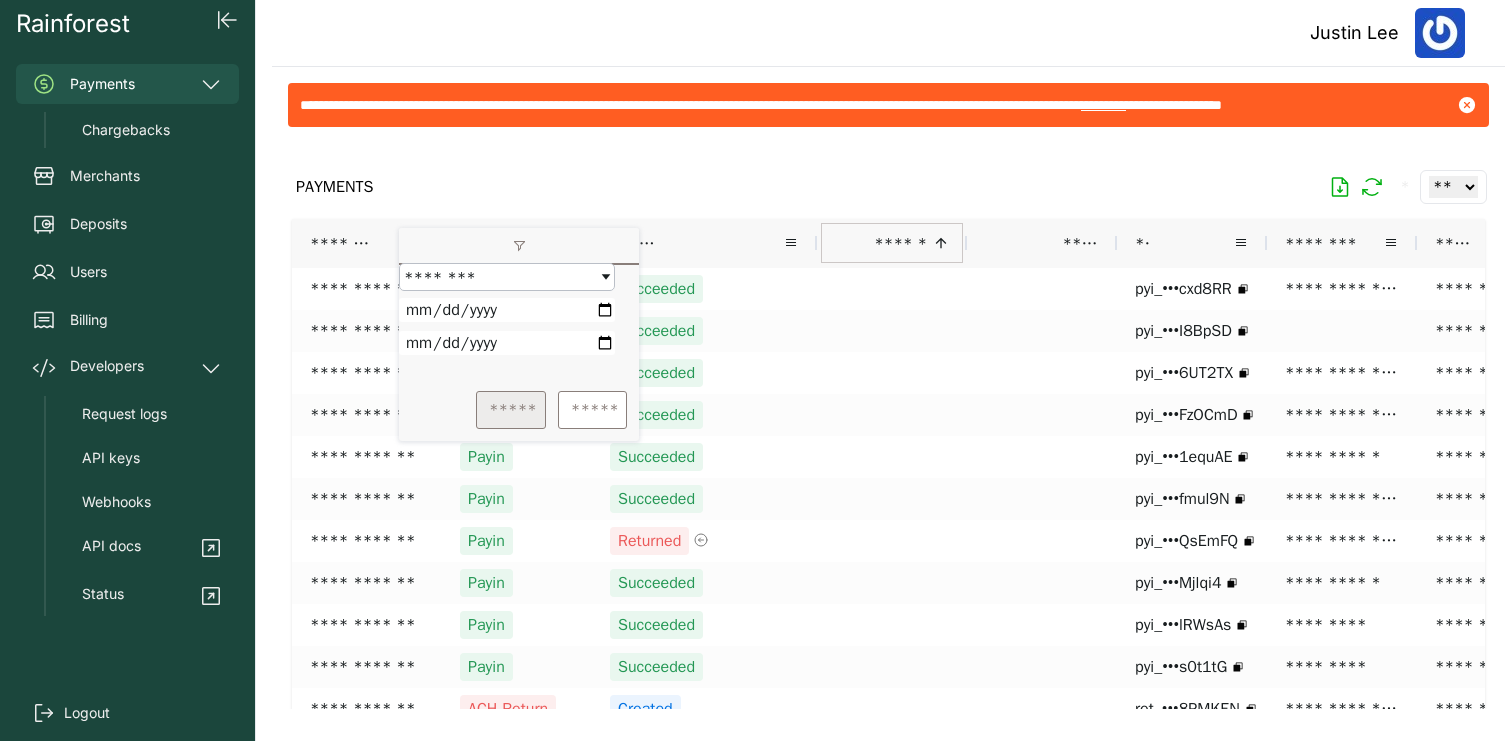 click on "*****" at bounding box center (511, 410) 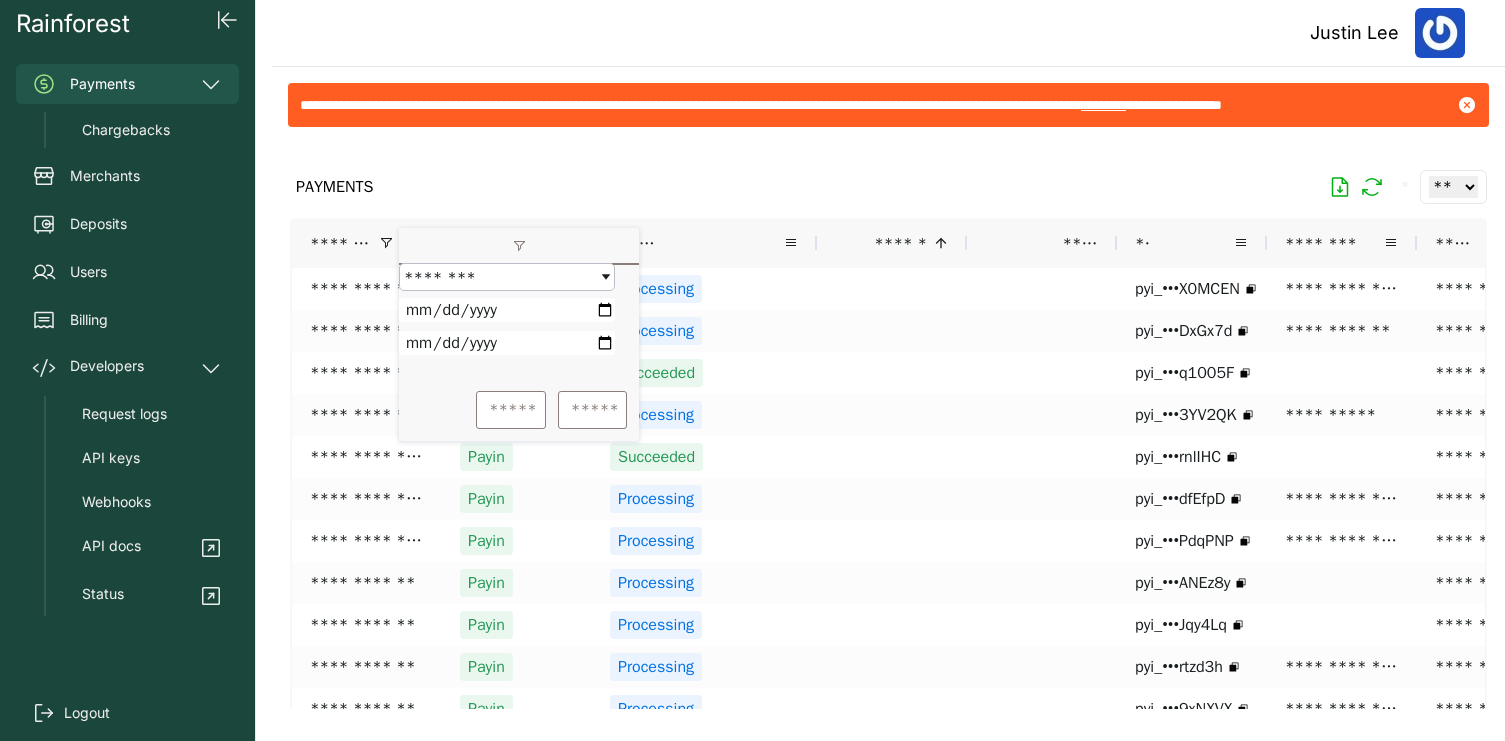 click on "**********" 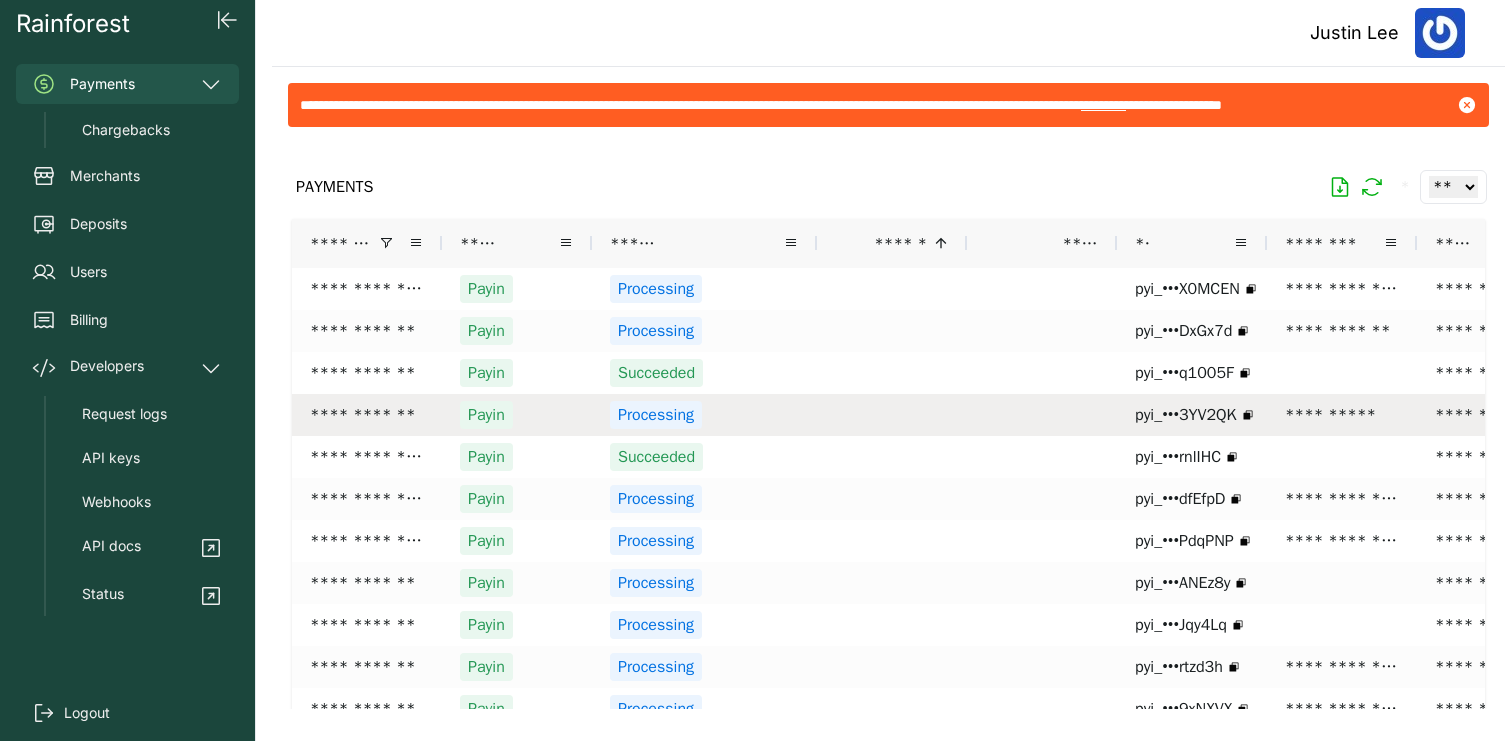 scroll, scrollTop: 237, scrollLeft: 0, axis: vertical 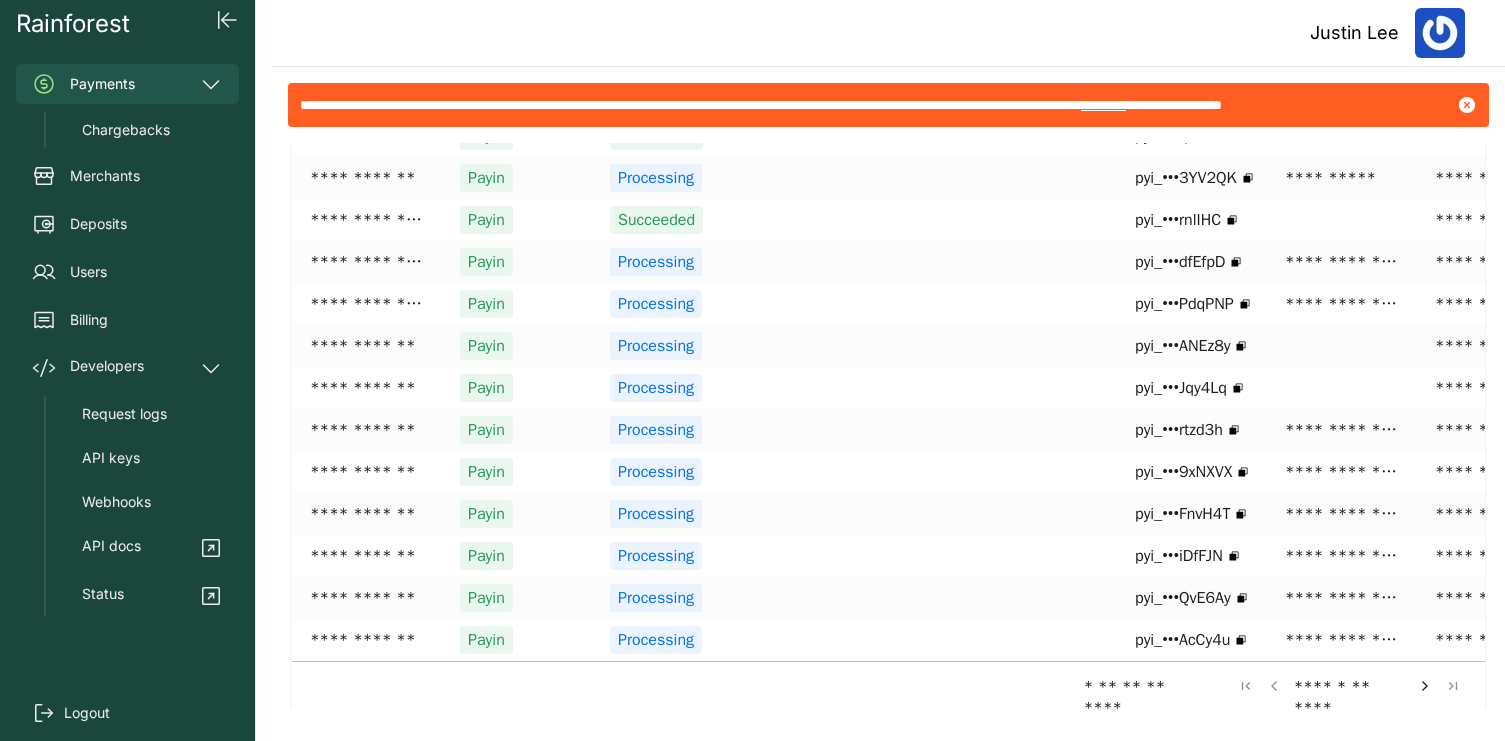 click at bounding box center [1453, 686] 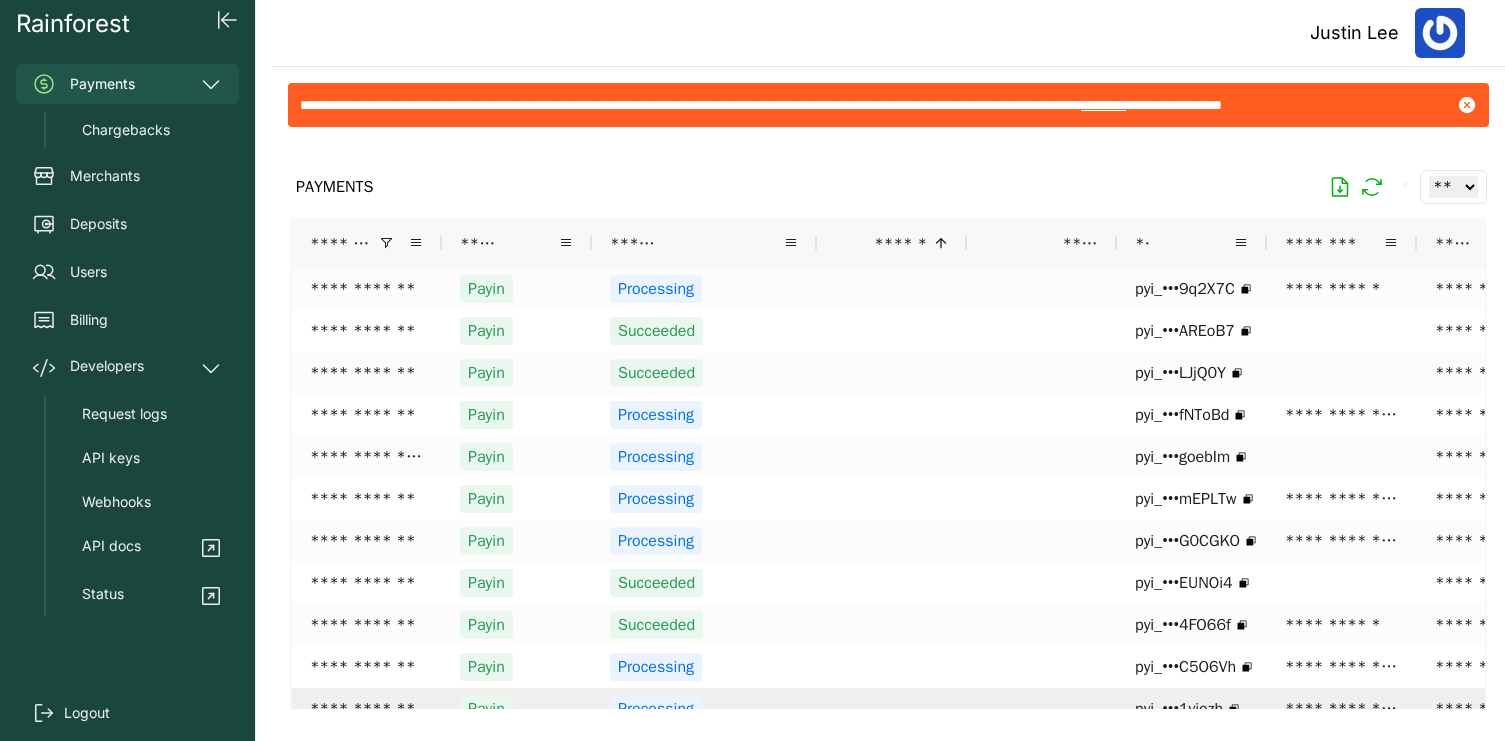 scroll, scrollTop: 237, scrollLeft: 0, axis: vertical 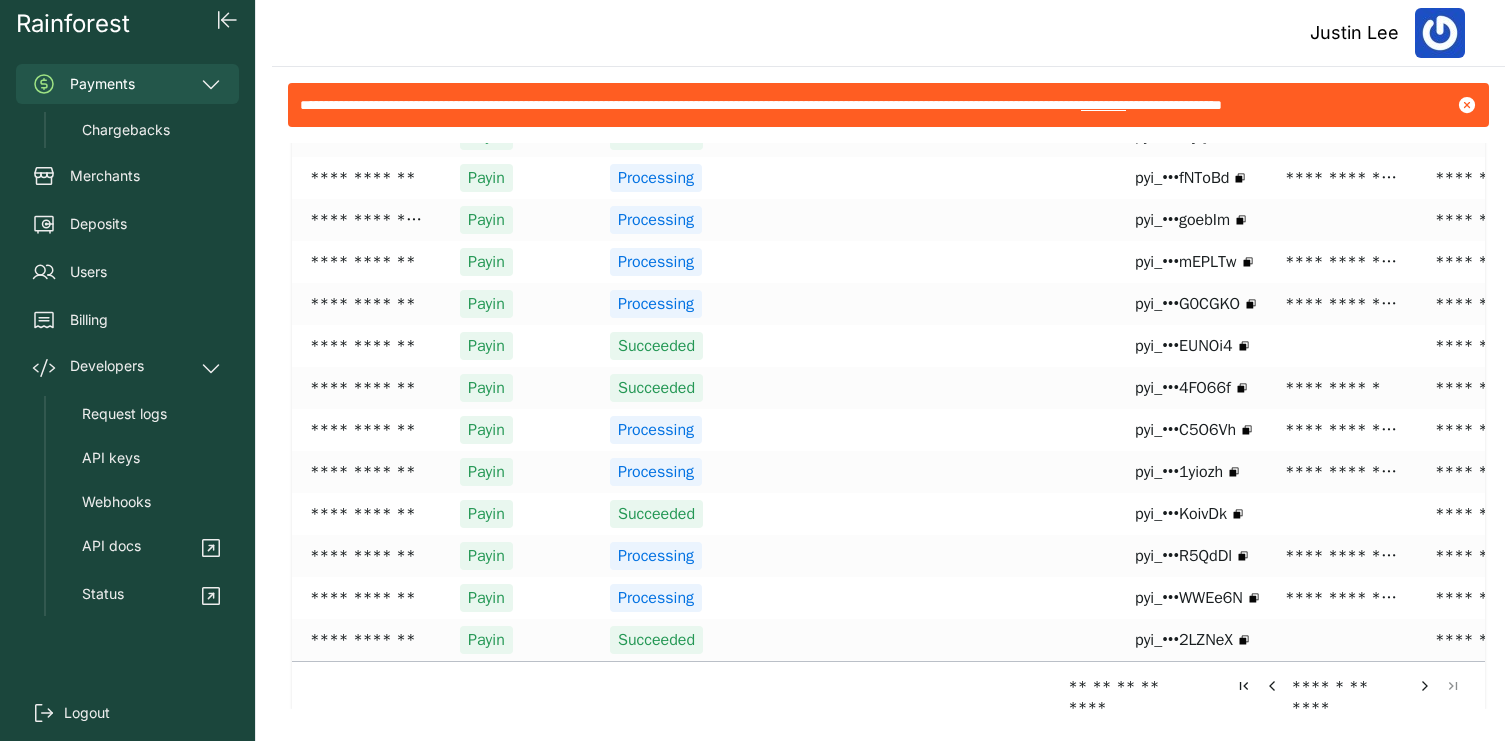 click at bounding box center [1425, 686] 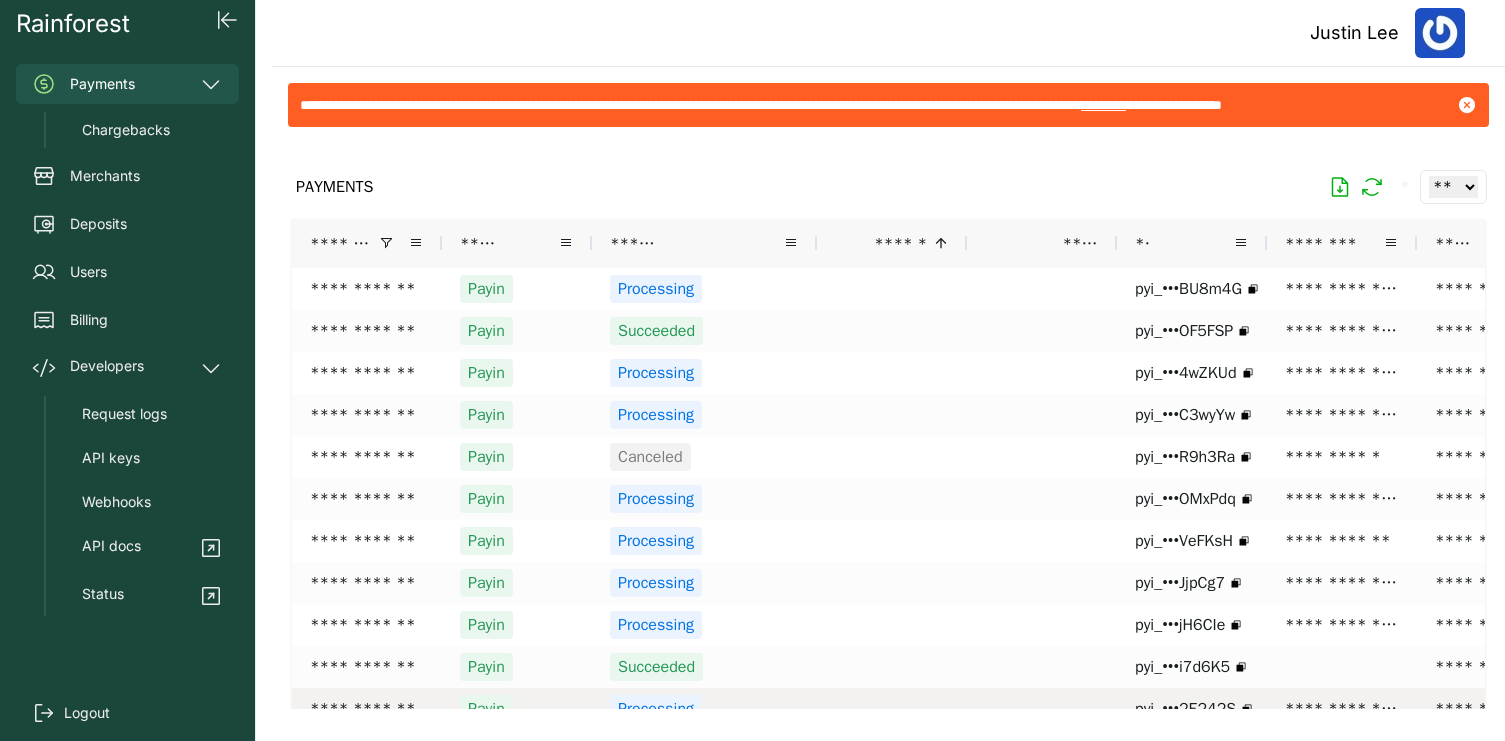 scroll, scrollTop: 237, scrollLeft: 0, axis: vertical 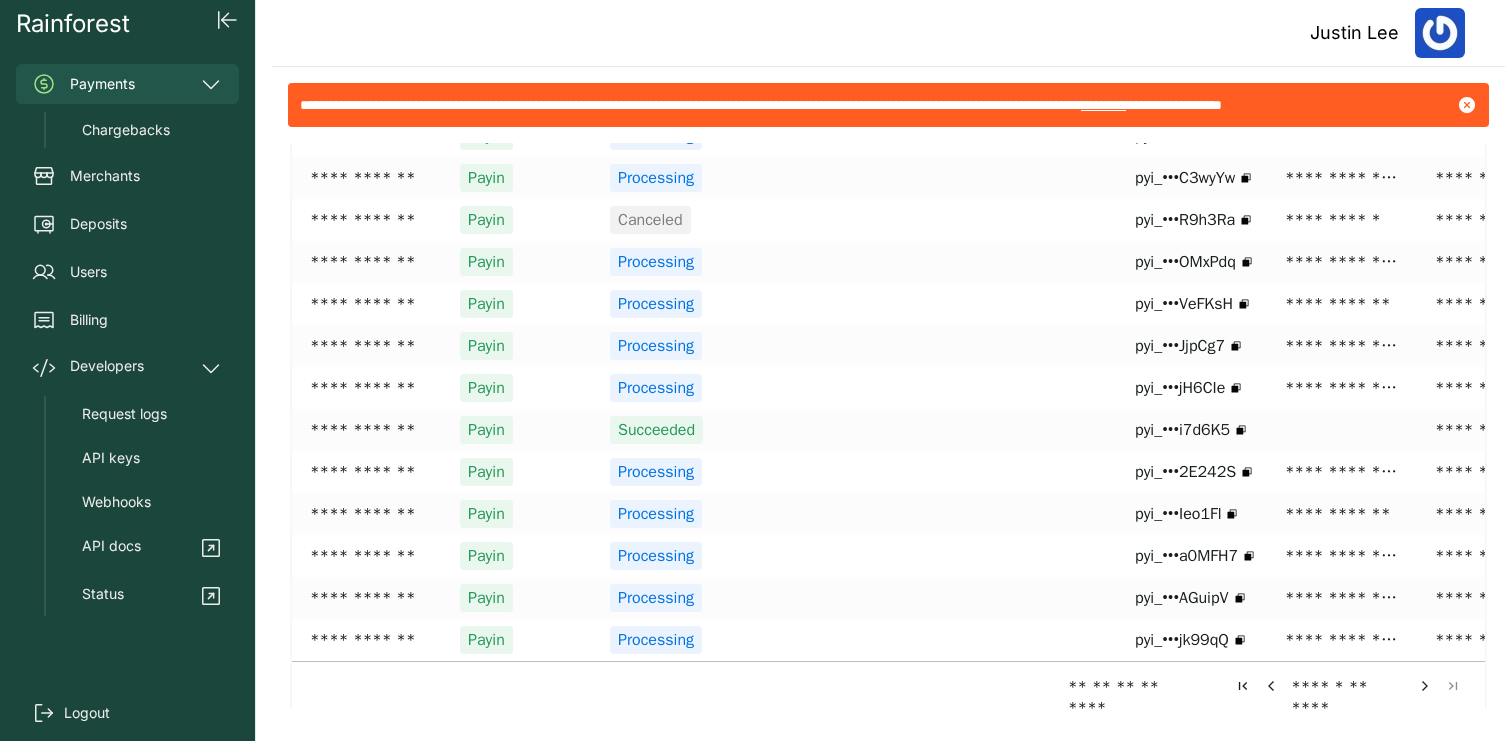 click at bounding box center [1425, 686] 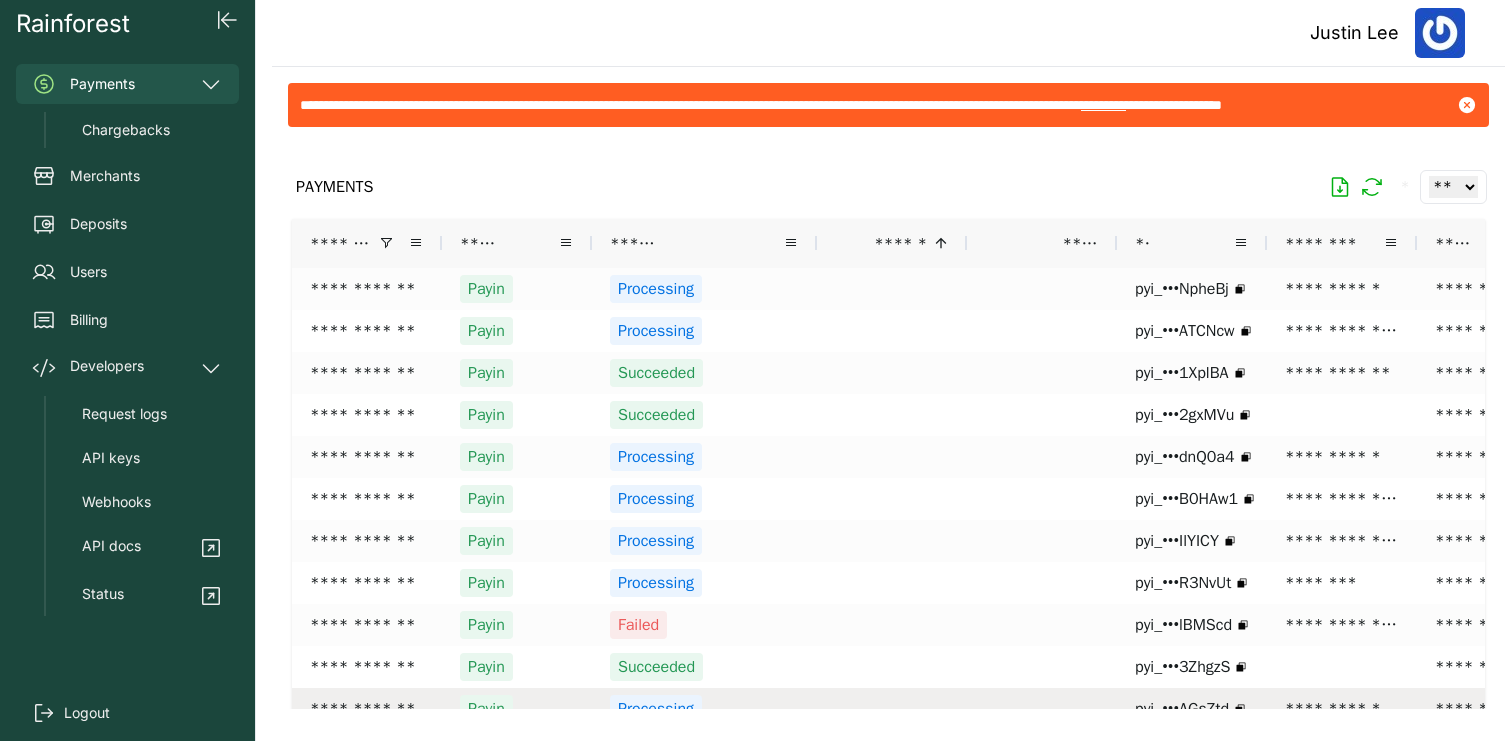 scroll, scrollTop: 237, scrollLeft: 0, axis: vertical 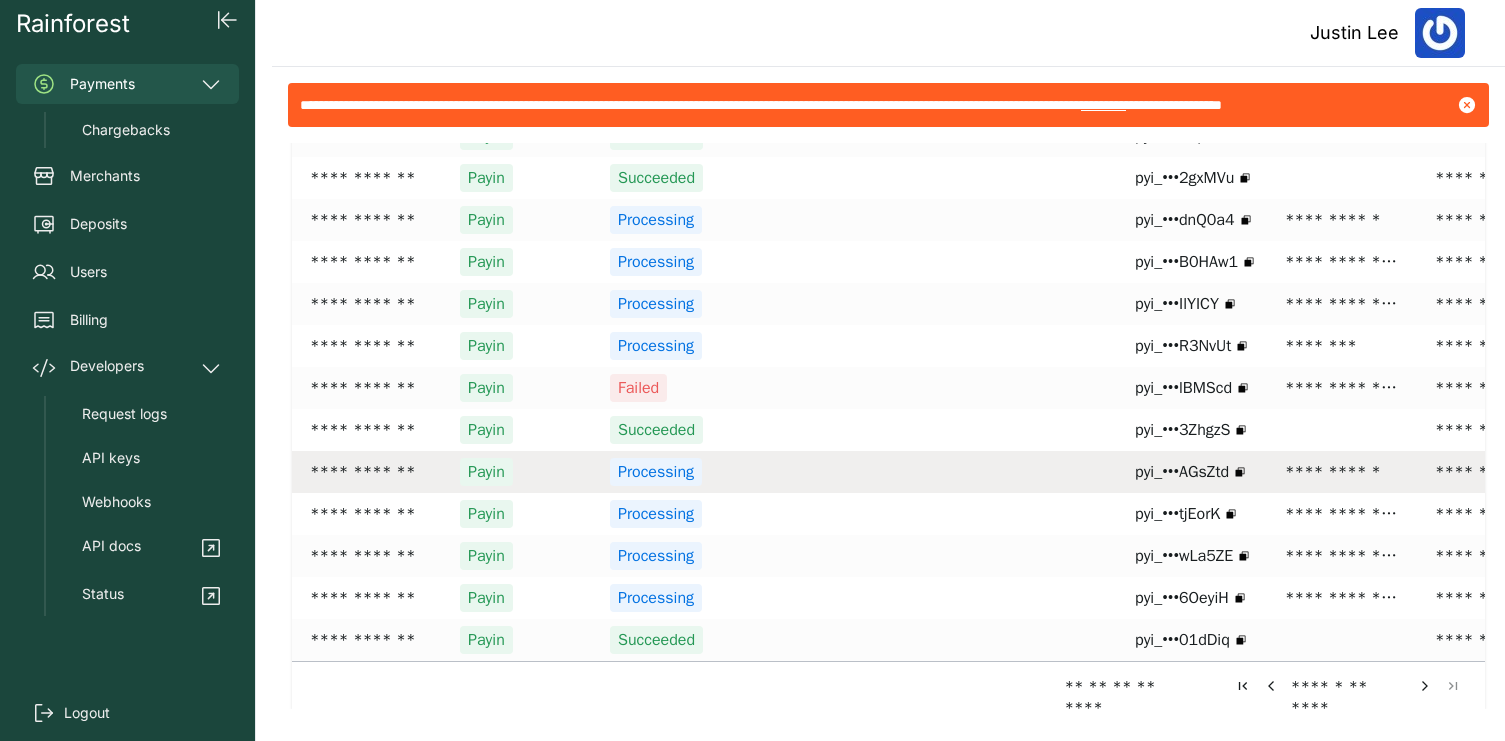 click at bounding box center [1425, 686] 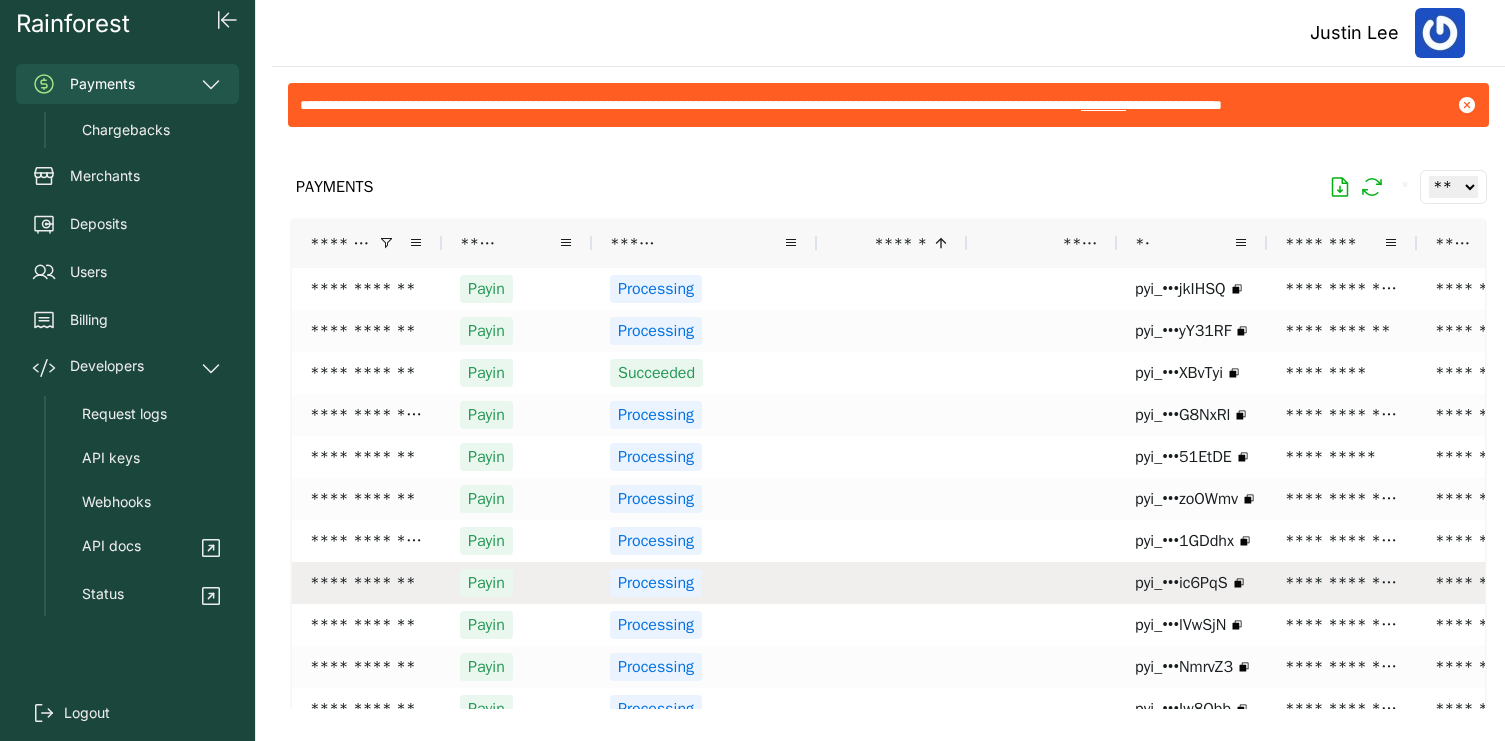 scroll, scrollTop: 237, scrollLeft: 0, axis: vertical 